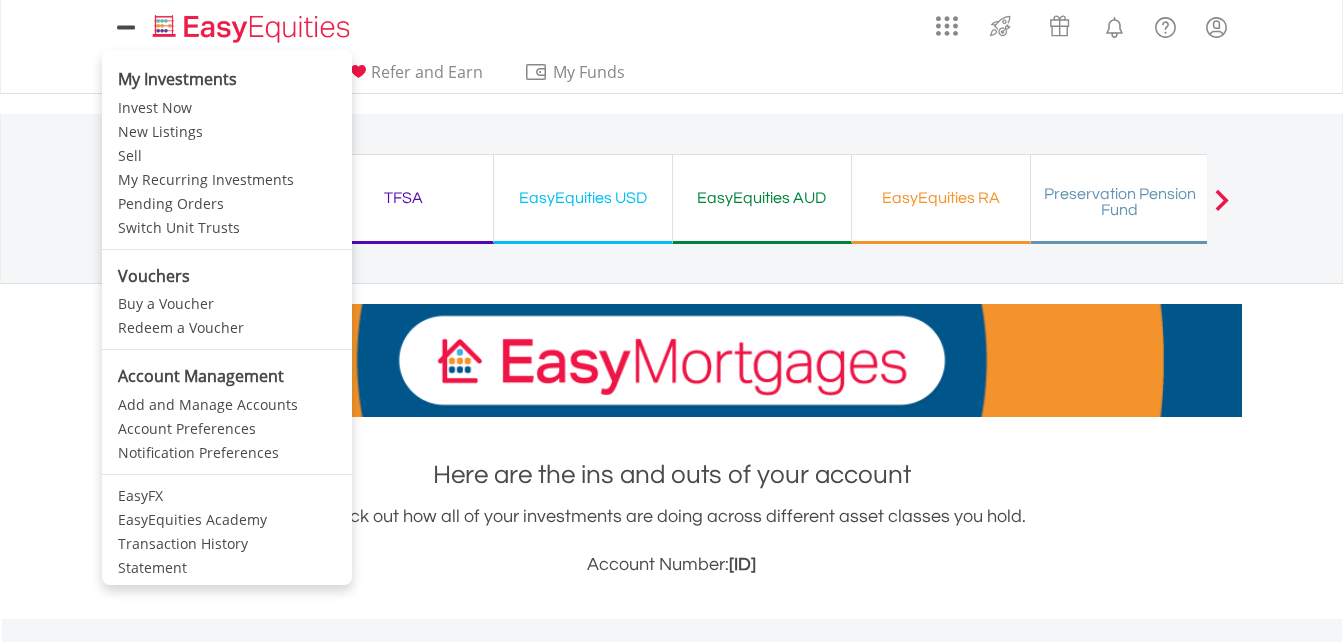 scroll, scrollTop: 0, scrollLeft: 0, axis: both 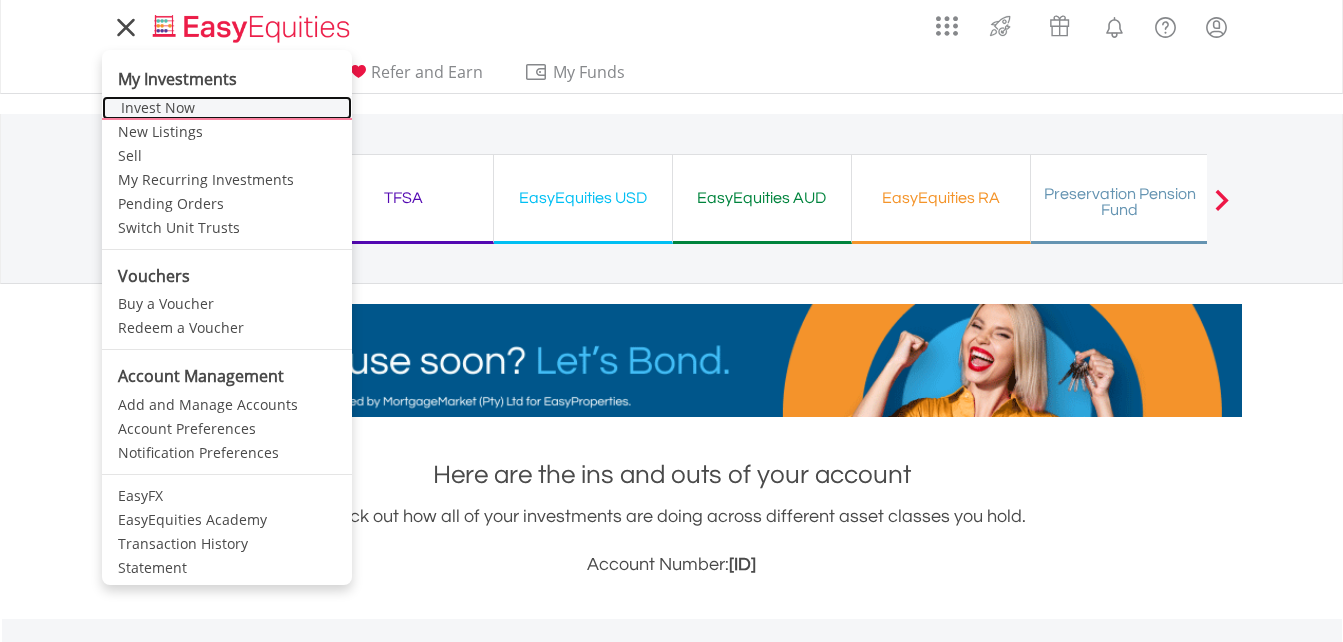 click on "Invest Now" at bounding box center (227, 108) 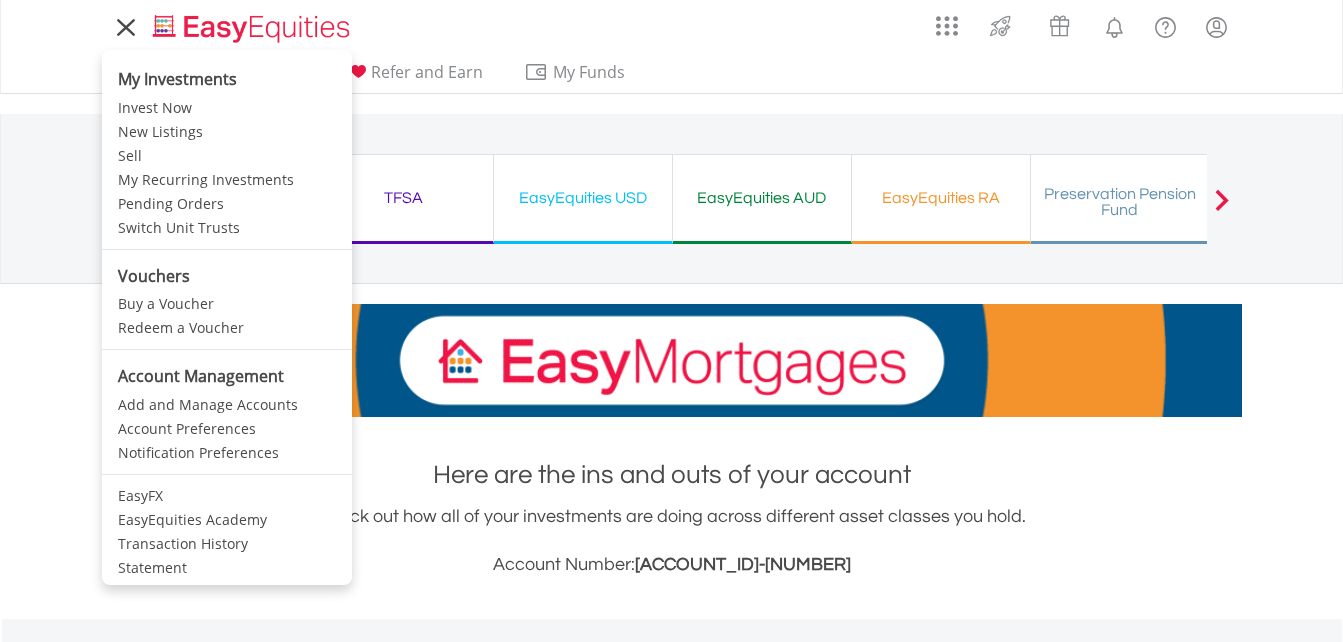 scroll, scrollTop: 0, scrollLeft: 0, axis: both 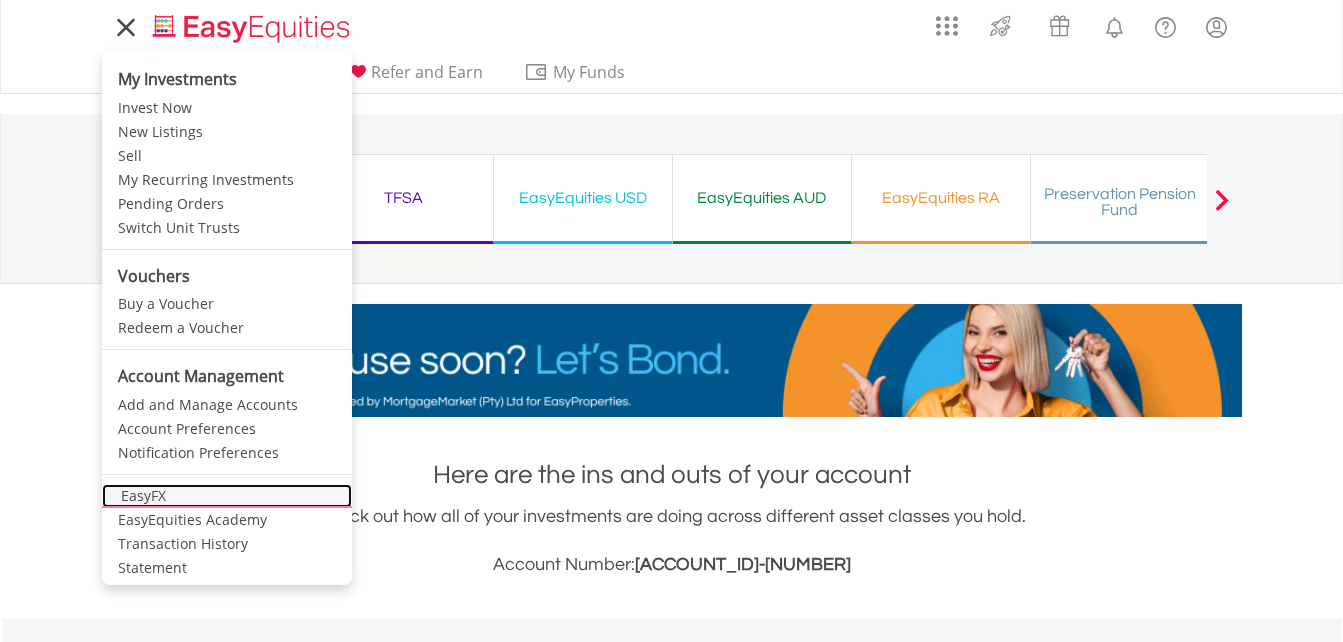 click on "EasyFX" at bounding box center [227, 496] 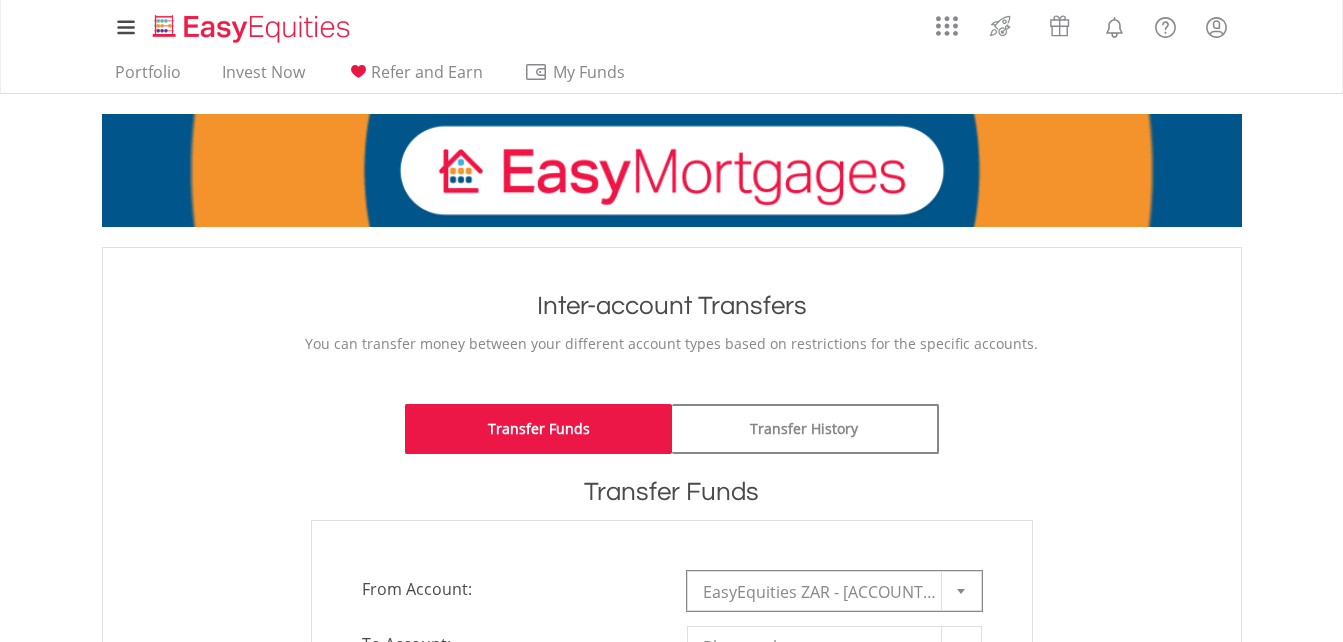 scroll, scrollTop: 400, scrollLeft: 0, axis: vertical 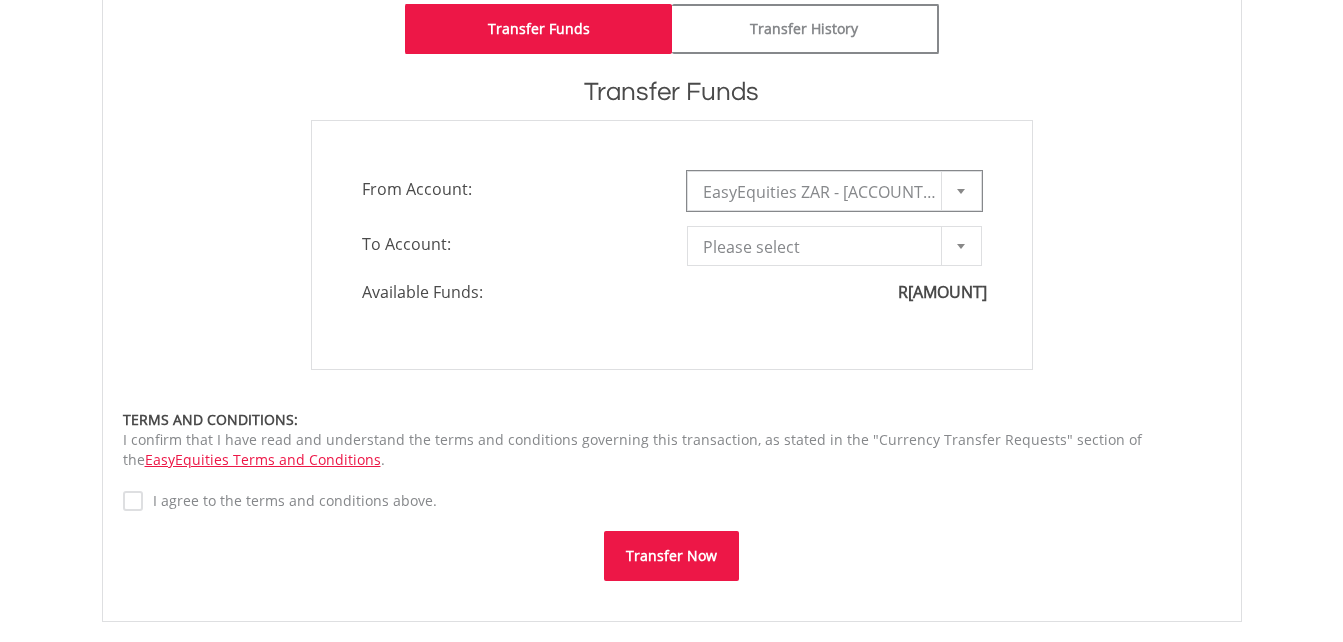click at bounding box center [961, 246] 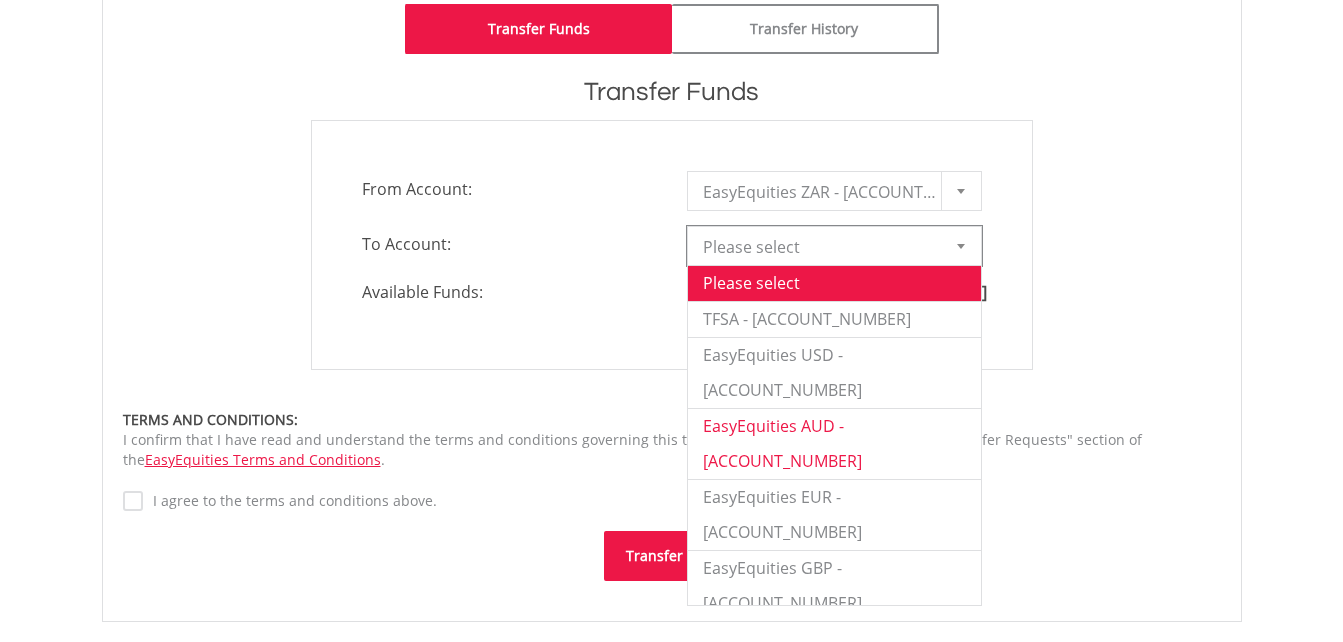 click on "EasyEquities AUD - [ACCOUNT]" at bounding box center (834, 443) 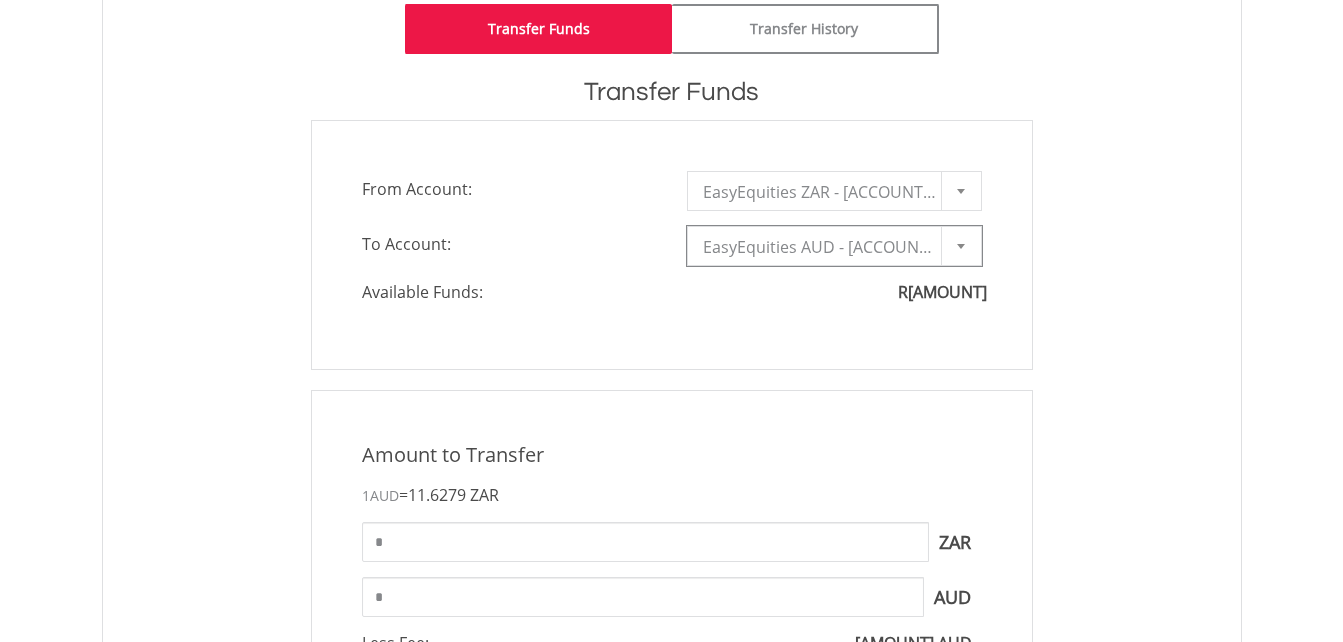 scroll, scrollTop: 800, scrollLeft: 0, axis: vertical 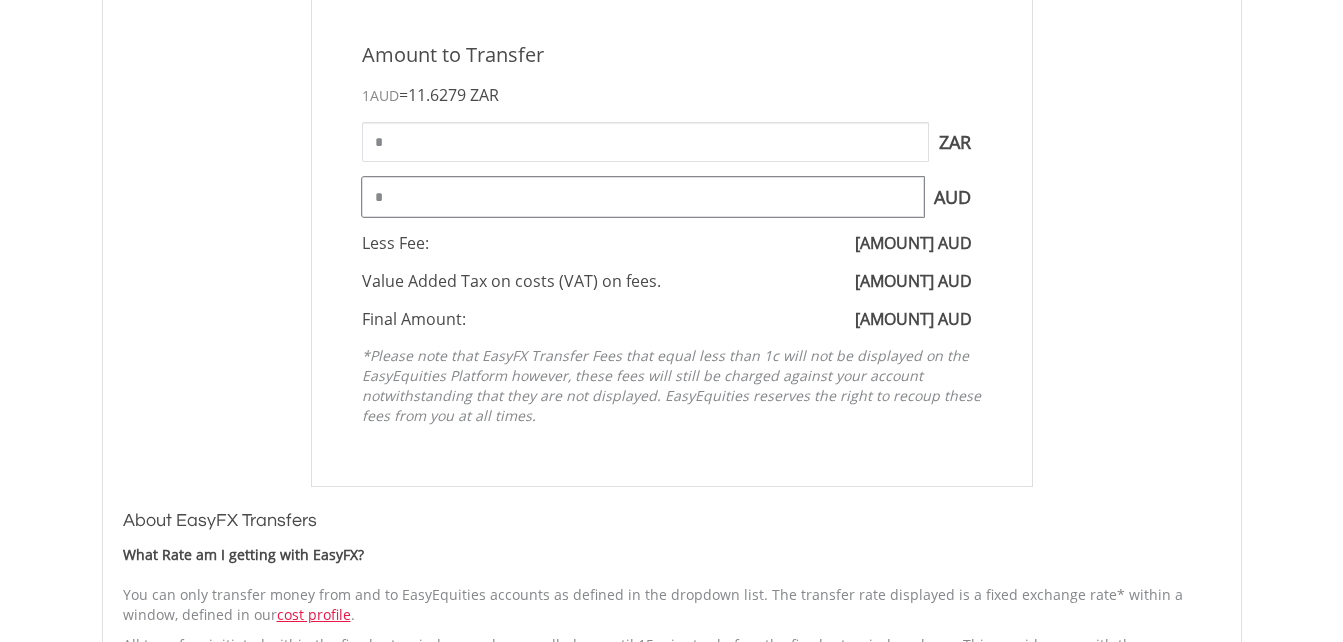 drag, startPoint x: 402, startPoint y: 203, endPoint x: 287, endPoint y: 192, distance: 115.52489 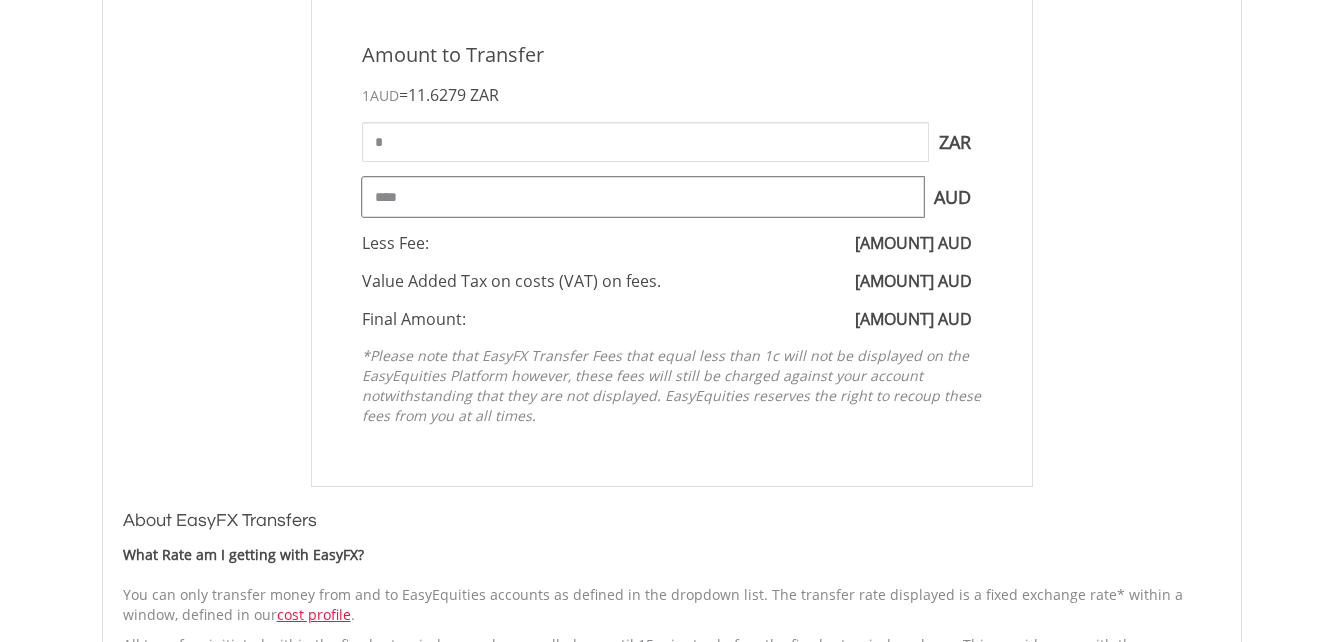type on "****" 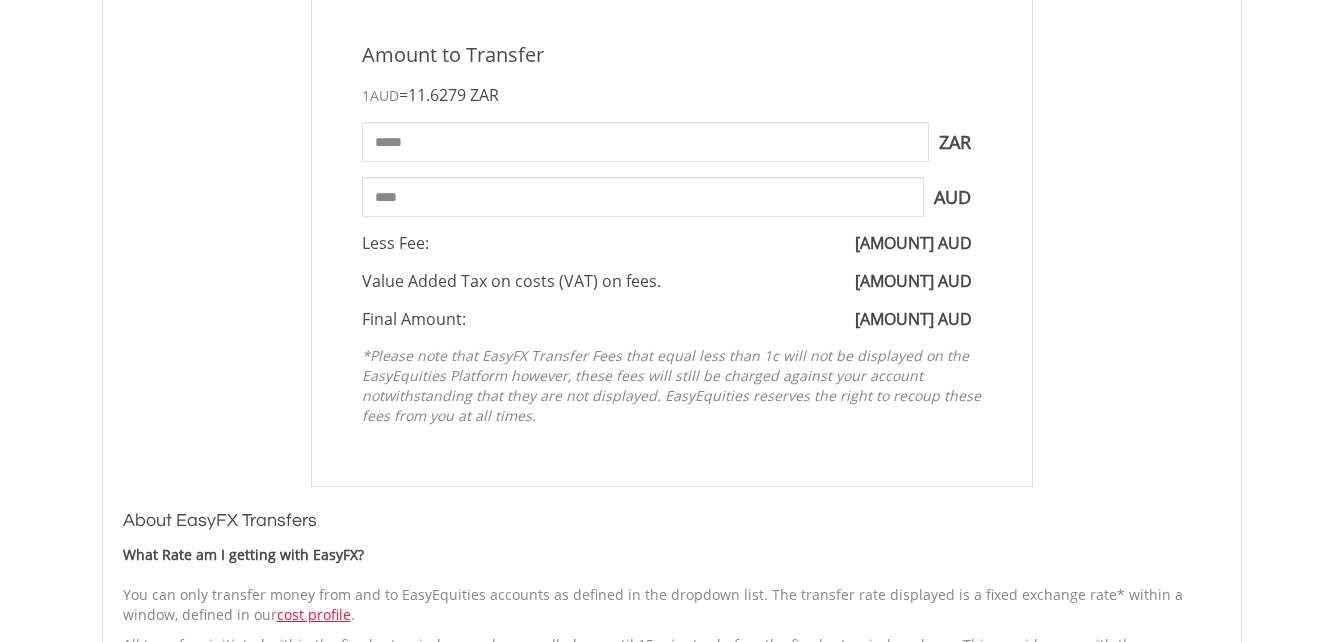 click on "Less Fee:      0.00 AUD" at bounding box center [672, 243] 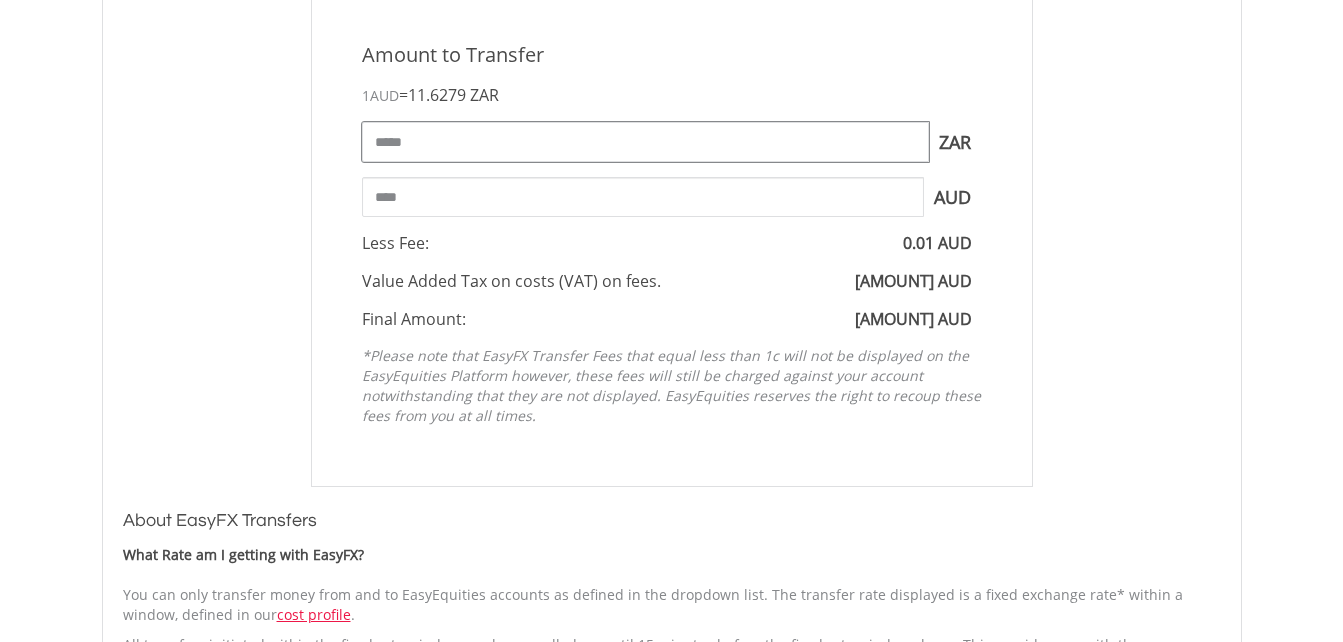 click on "*****" at bounding box center [645, 142] 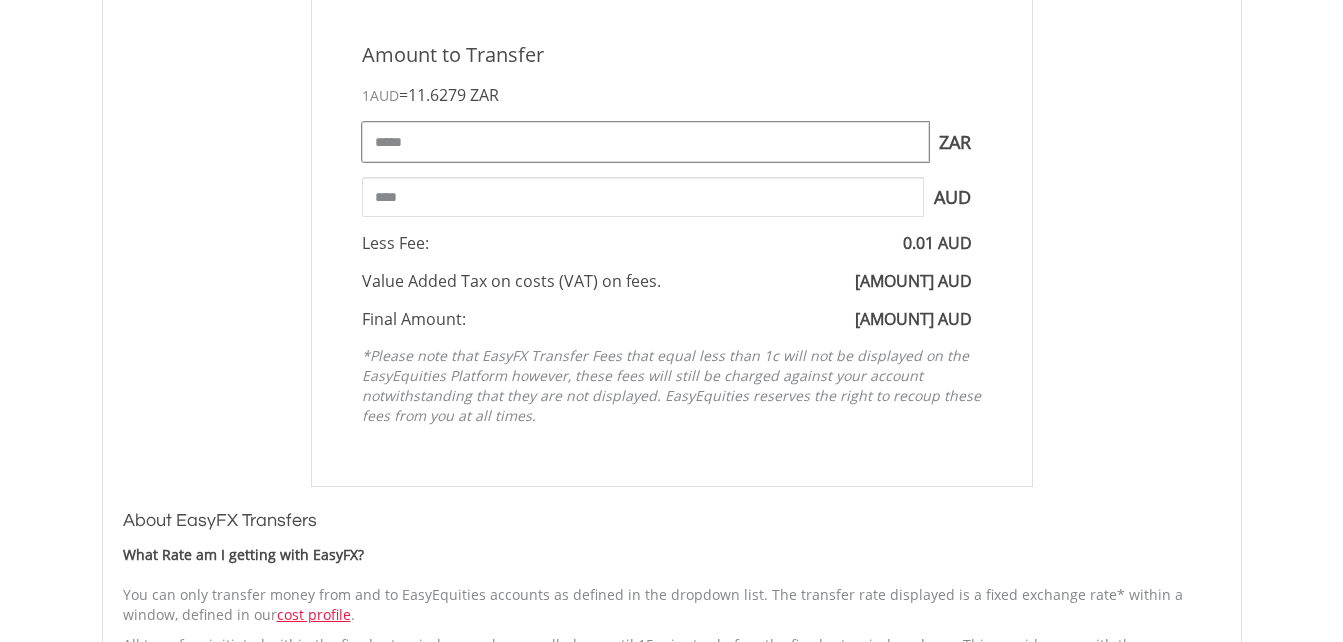 type on "*****" 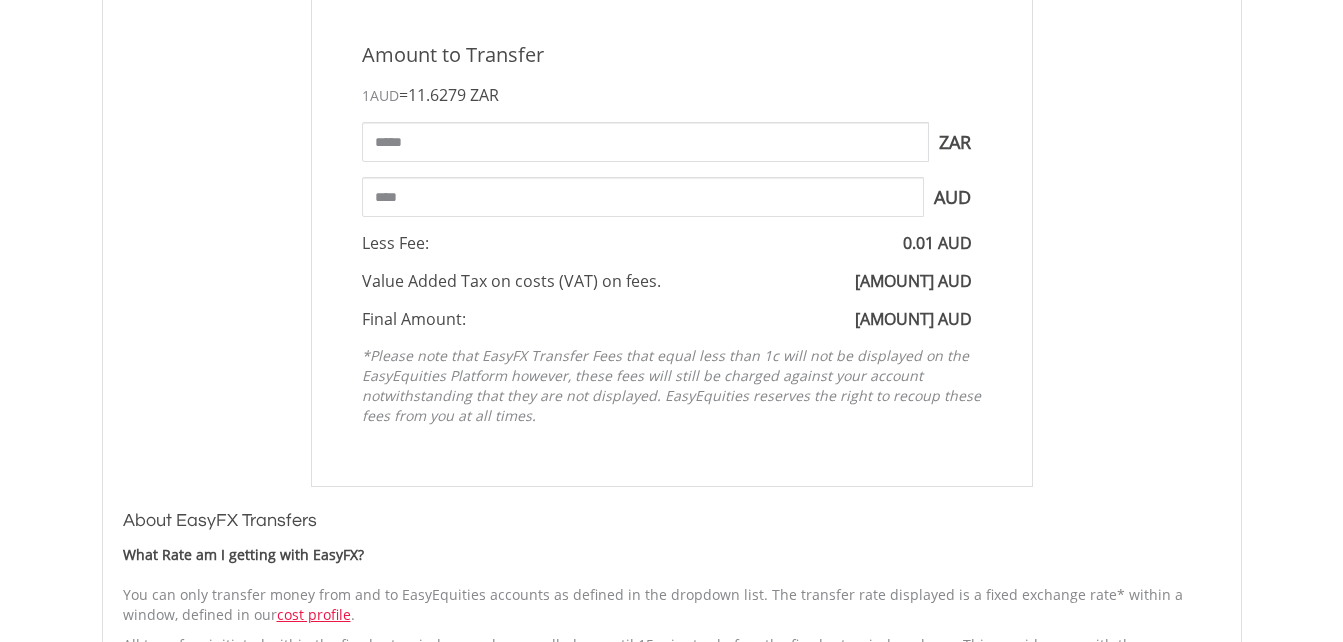 click on "Value Added Tax on costs (VAT) on fees." at bounding box center [511, 281] 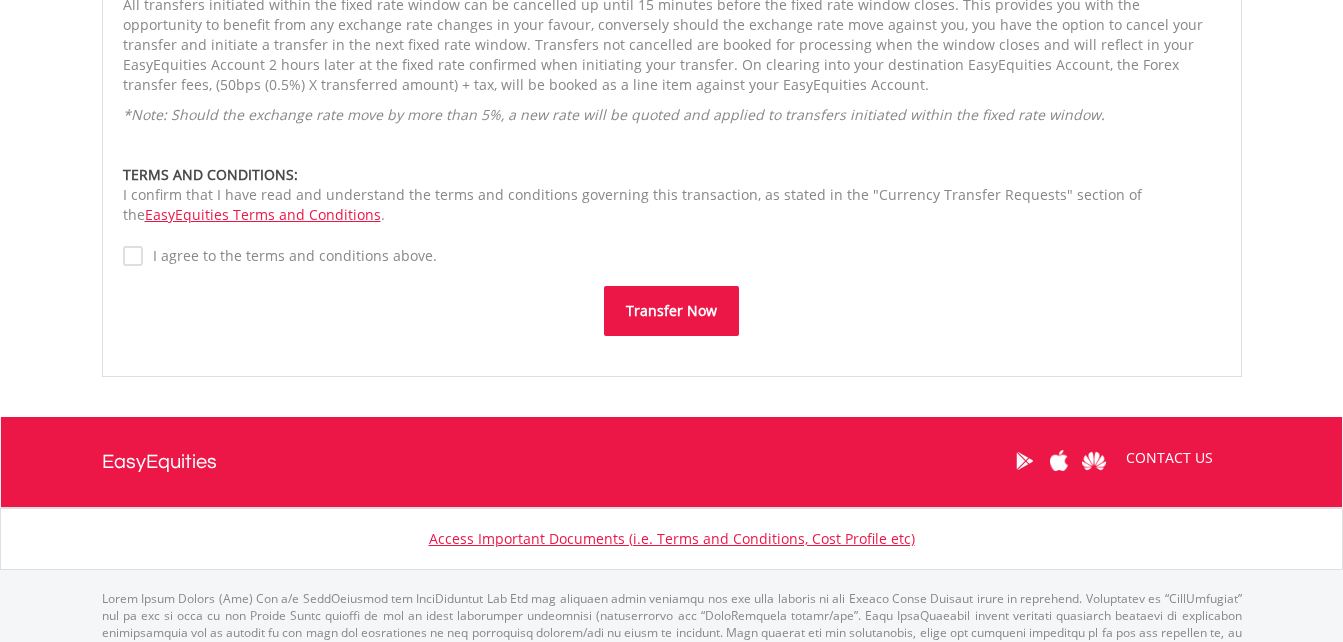 scroll, scrollTop: 1504, scrollLeft: 0, axis: vertical 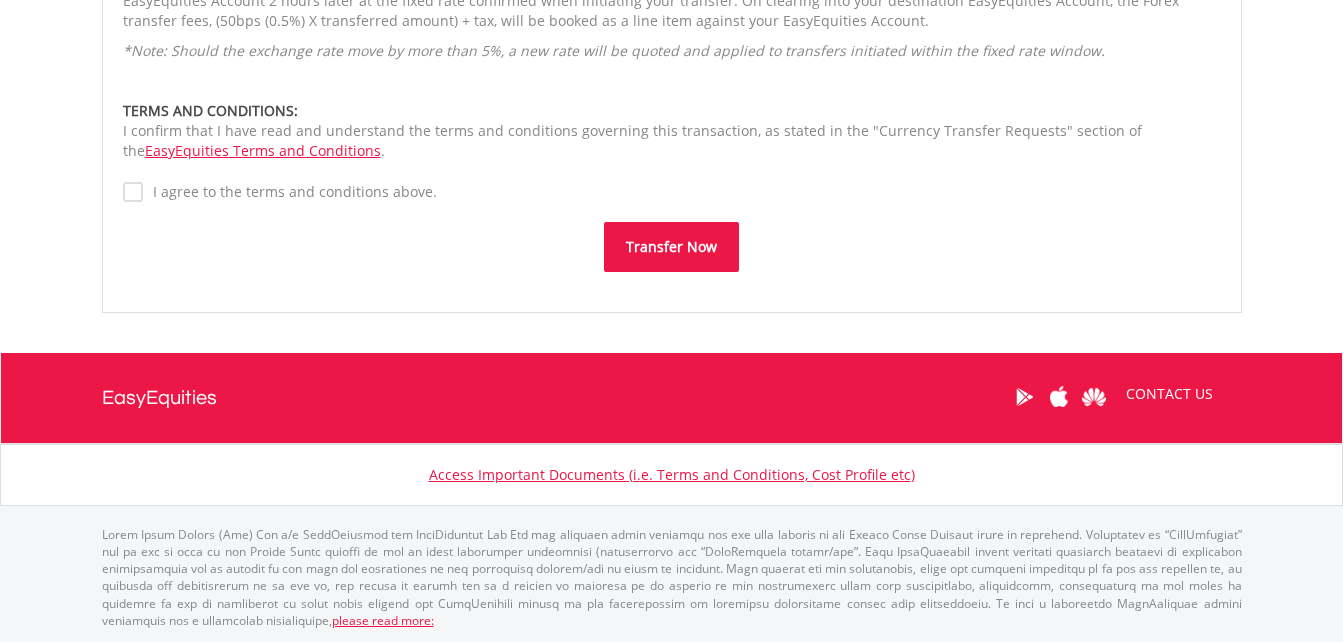 click on "Transfer Now" at bounding box center [671, 247] 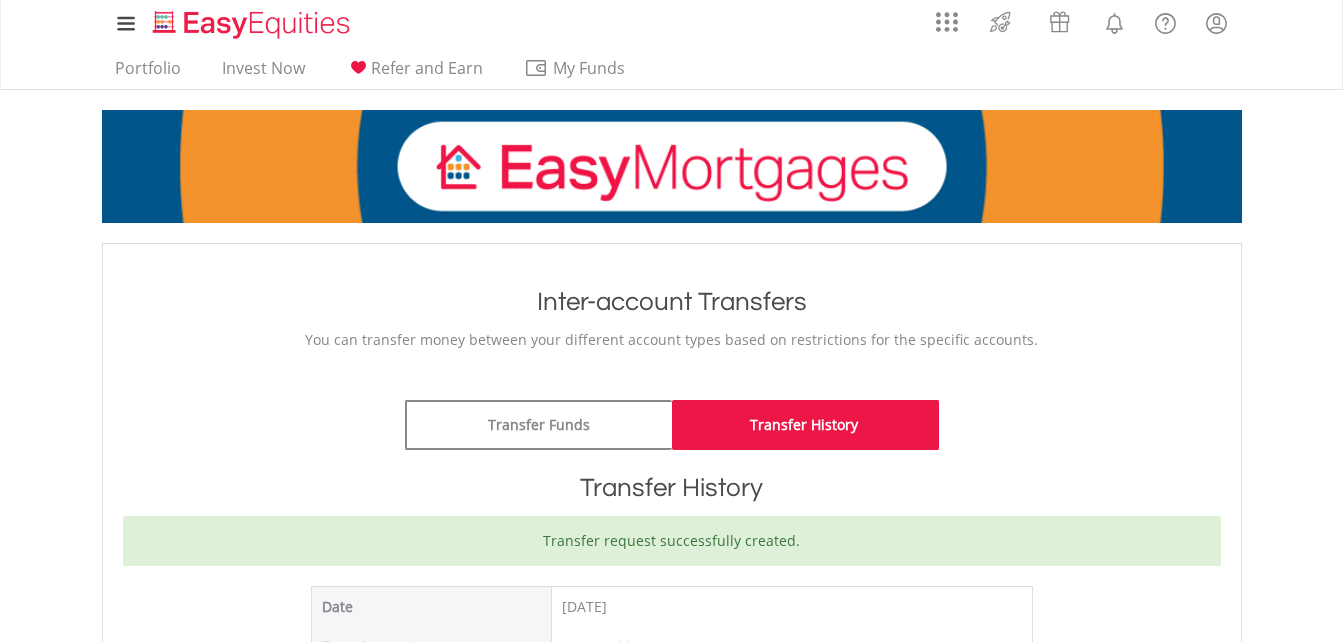 scroll, scrollTop: 0, scrollLeft: 0, axis: both 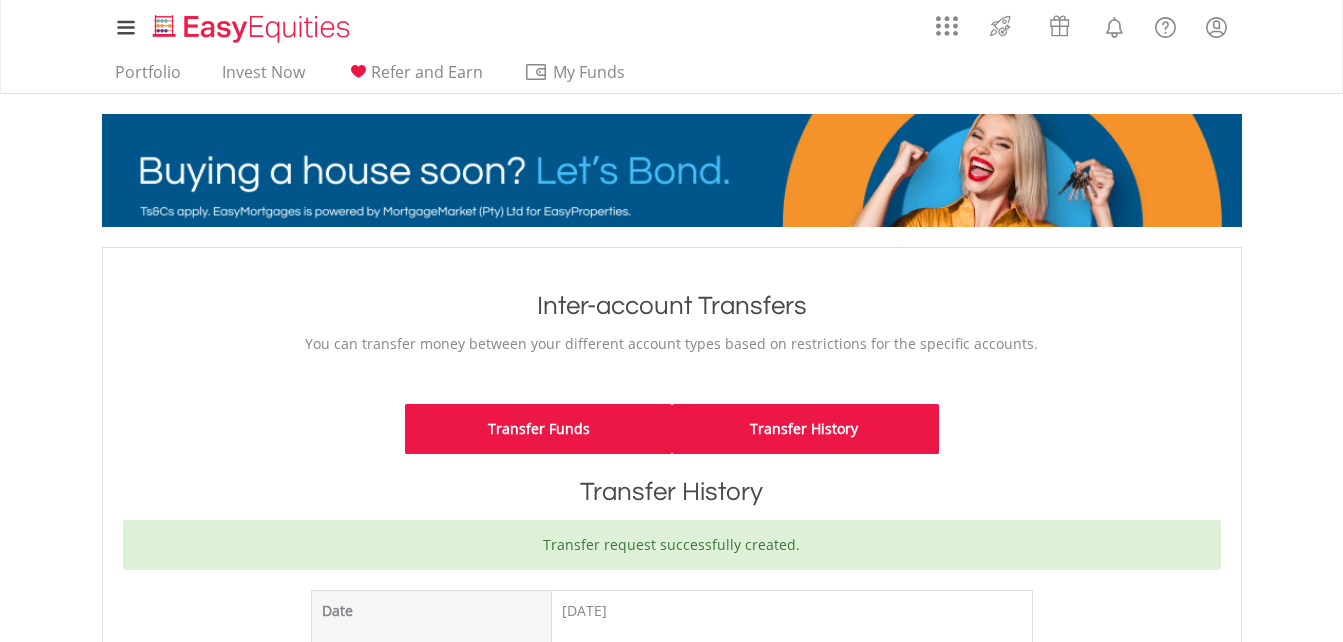 click on "Transfer Funds" at bounding box center [538, 429] 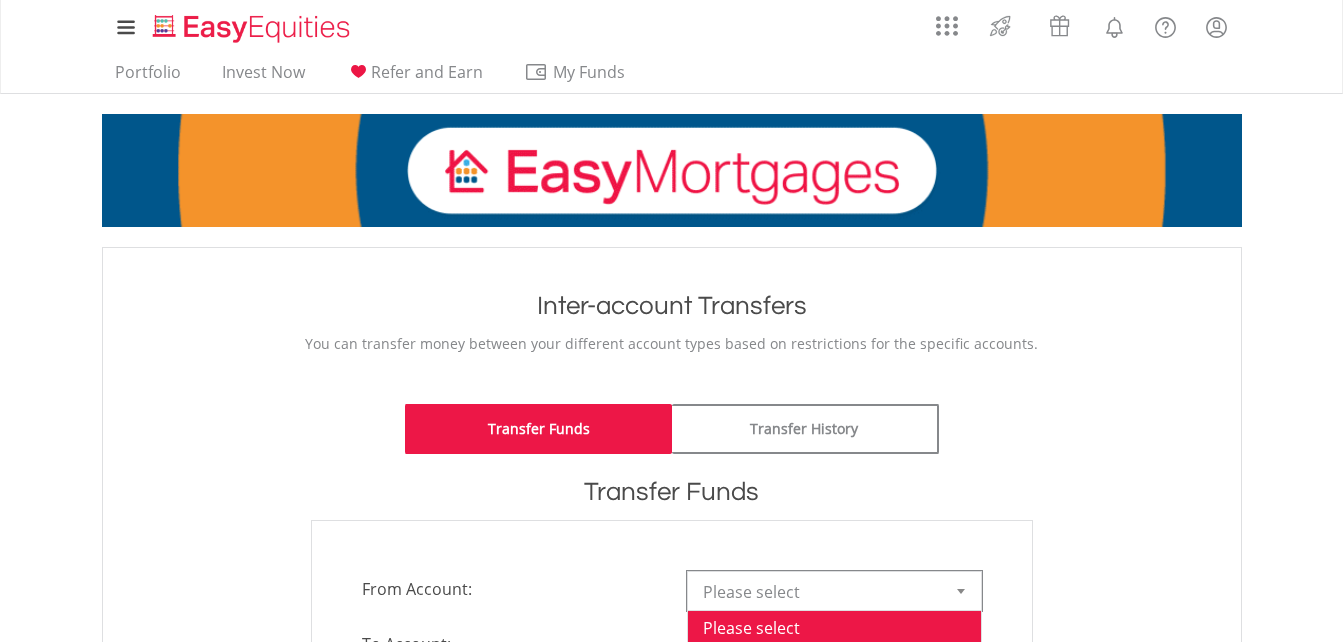 click at bounding box center (961, 591) 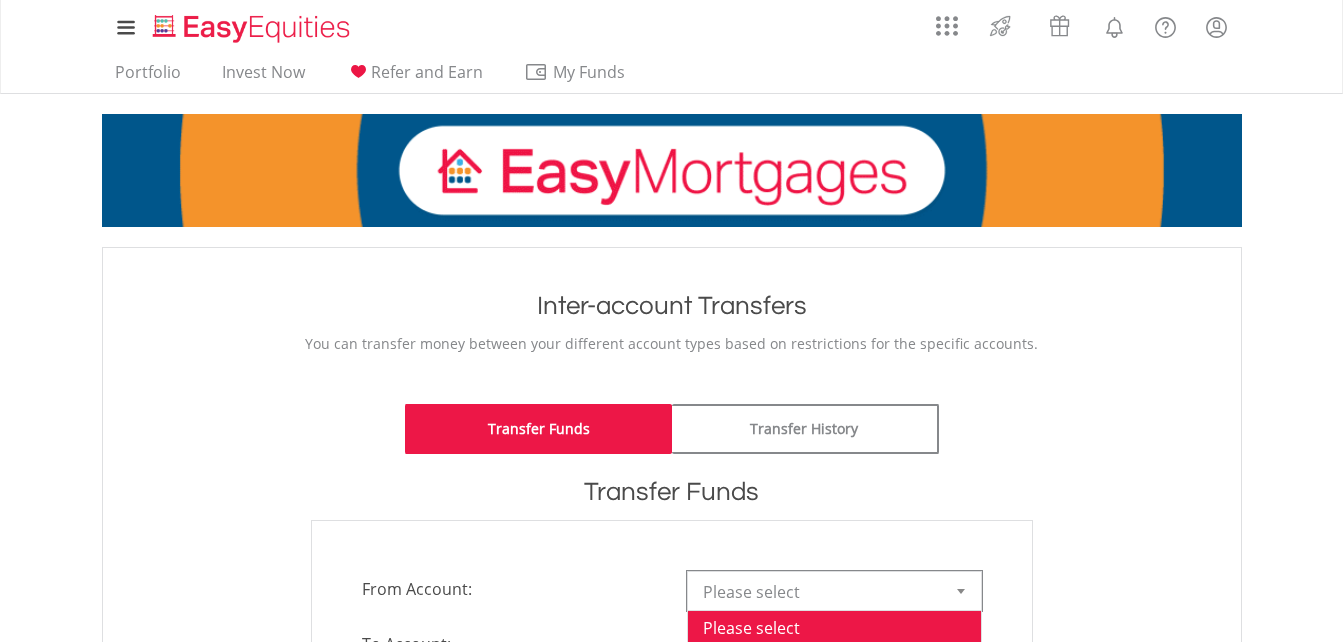 scroll, scrollTop: 300, scrollLeft: 0, axis: vertical 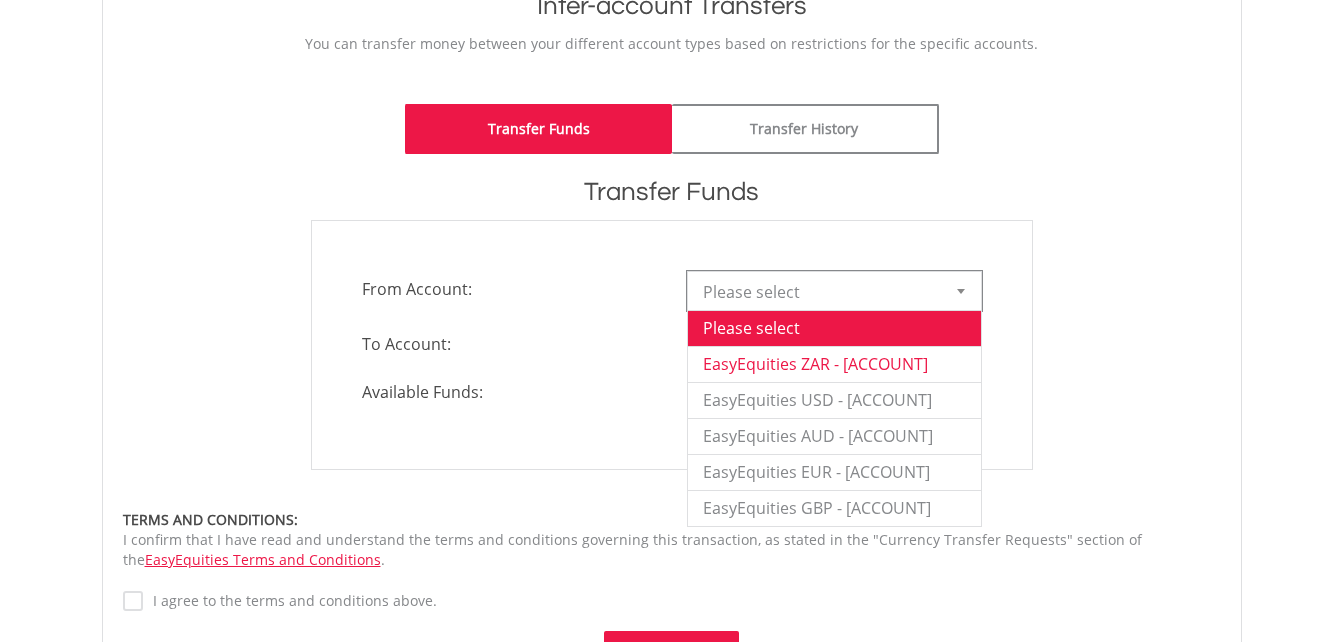 click on "EasyEquities ZAR - [ACCOUNT]" at bounding box center (834, 364) 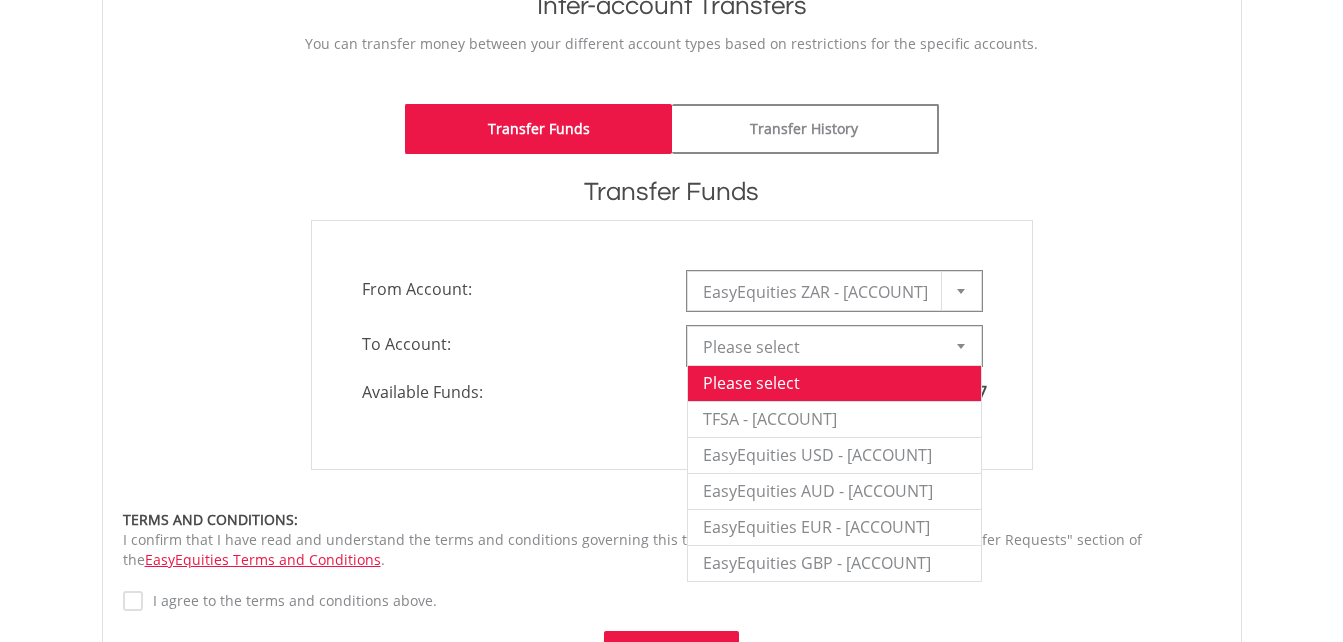 click at bounding box center [961, 346] 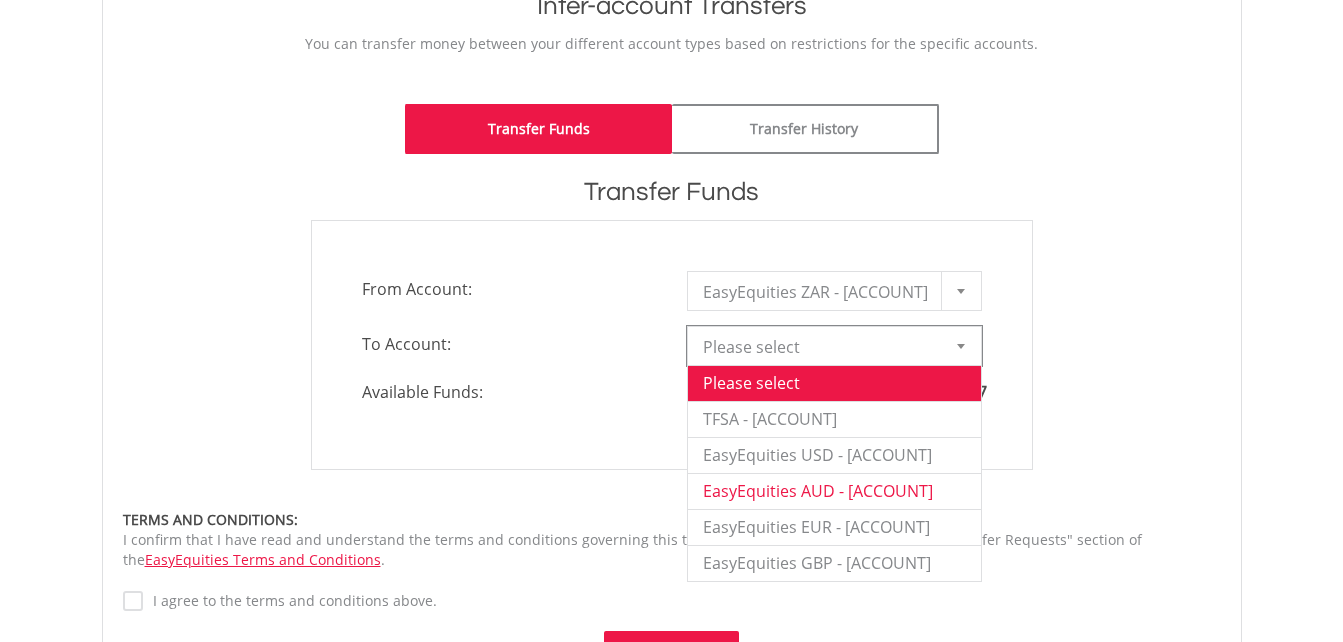 click on "EasyEquities AUD - [ACCOUNT]" at bounding box center [834, 491] 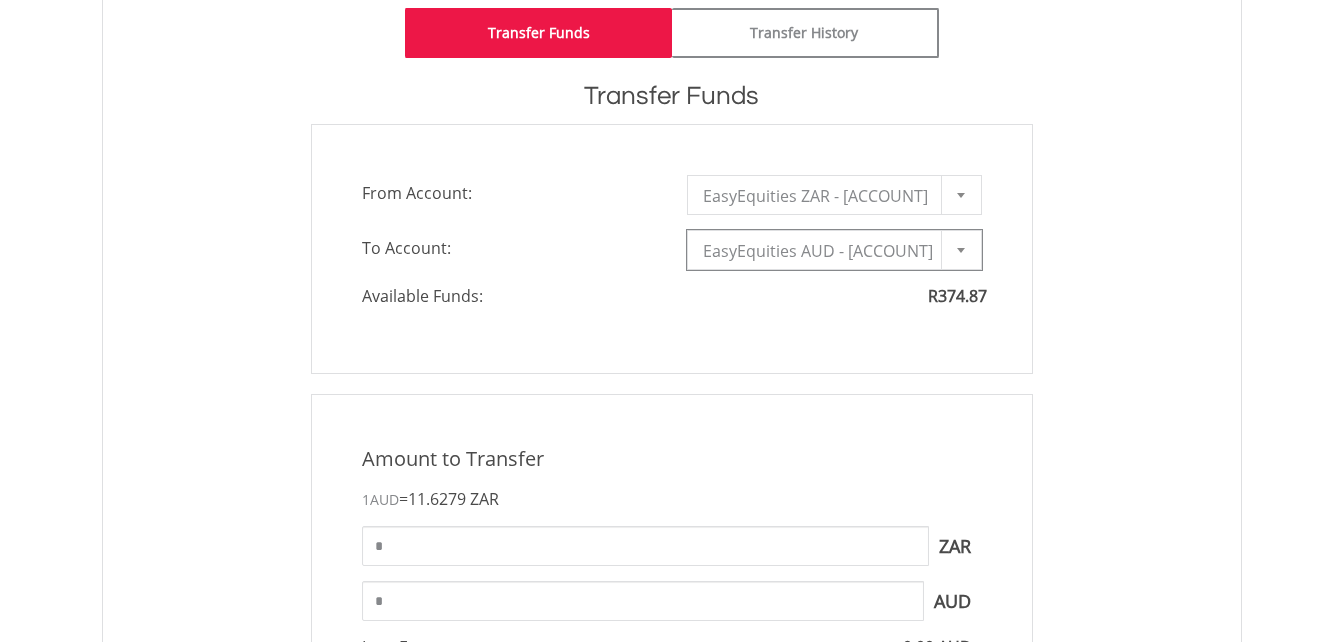 scroll, scrollTop: 600, scrollLeft: 0, axis: vertical 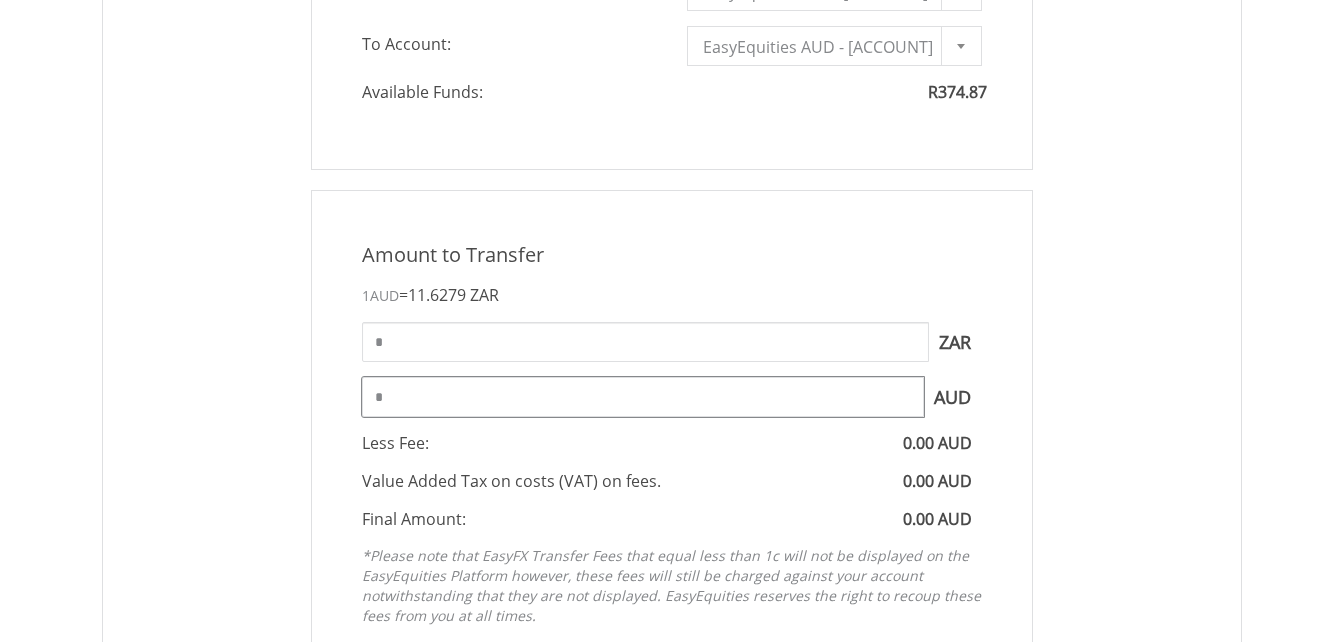 drag, startPoint x: 420, startPoint y: 396, endPoint x: 312, endPoint y: 392, distance: 108.07405 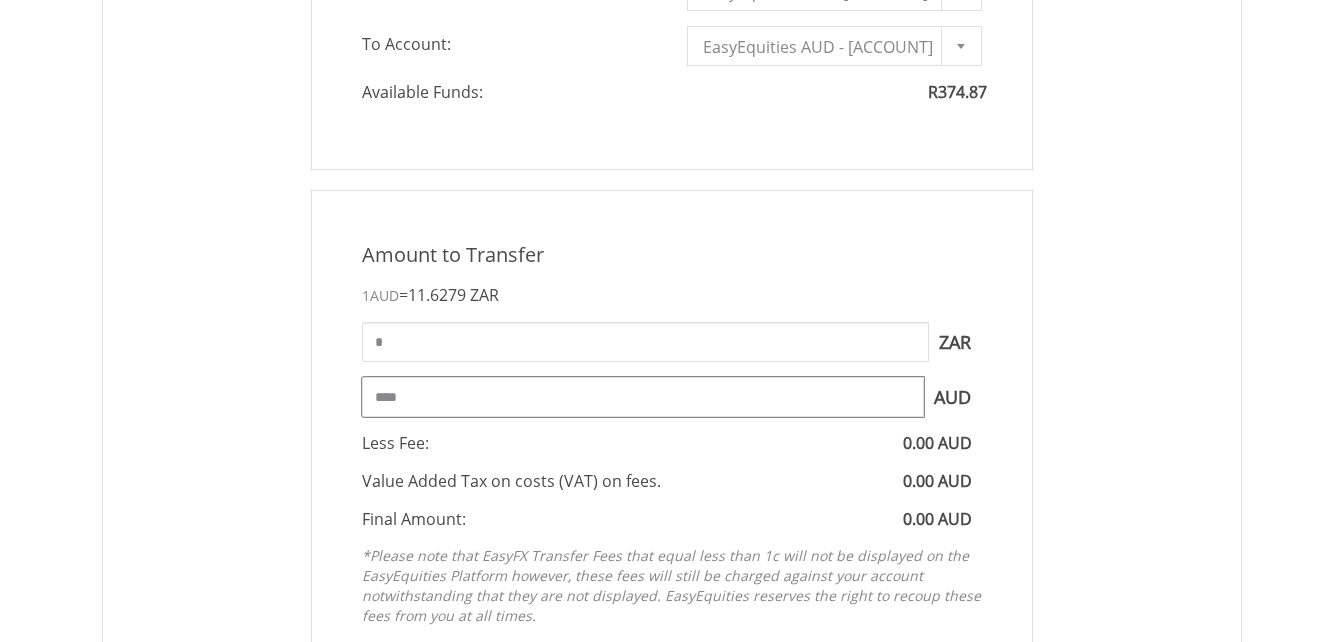 type on "****" 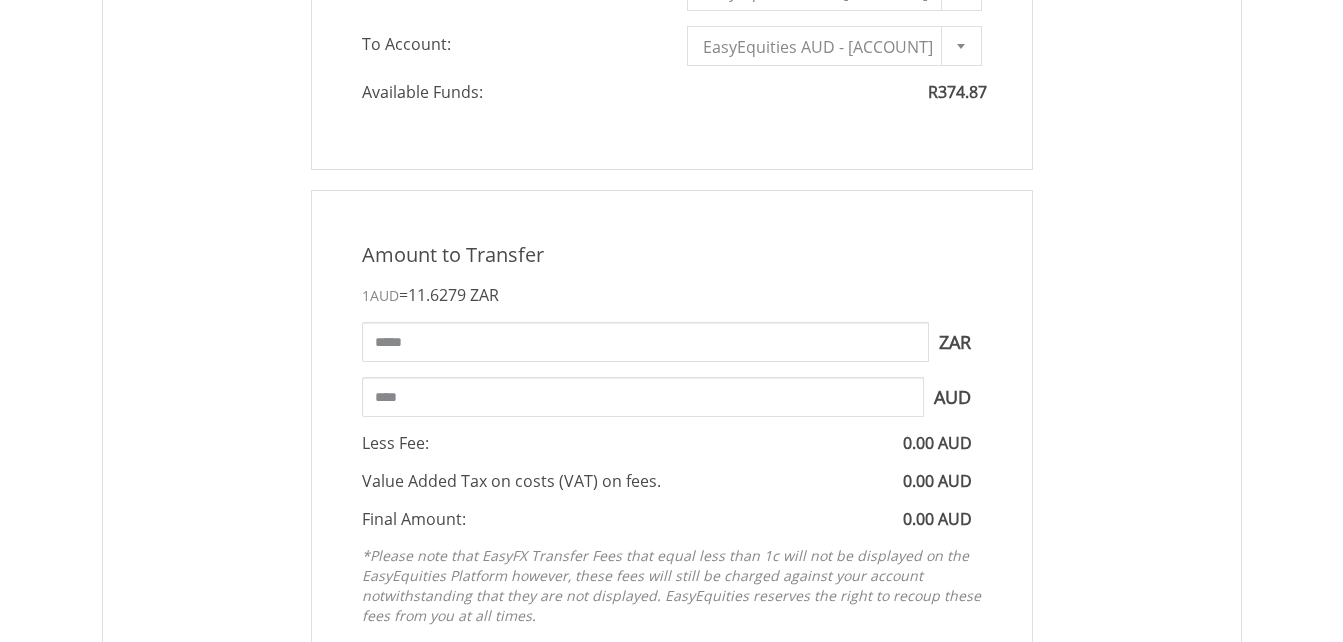 click on "Less Fee:      0.00 AUD" at bounding box center [672, 443] 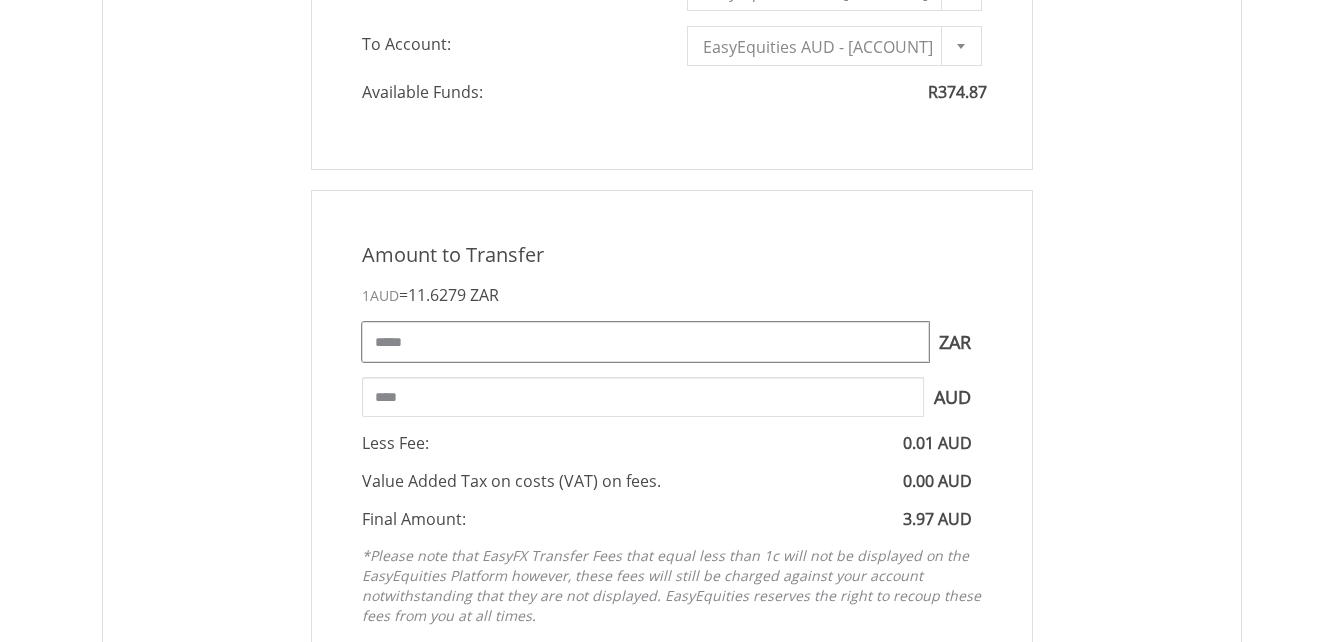 click on "*****" at bounding box center (645, 342) 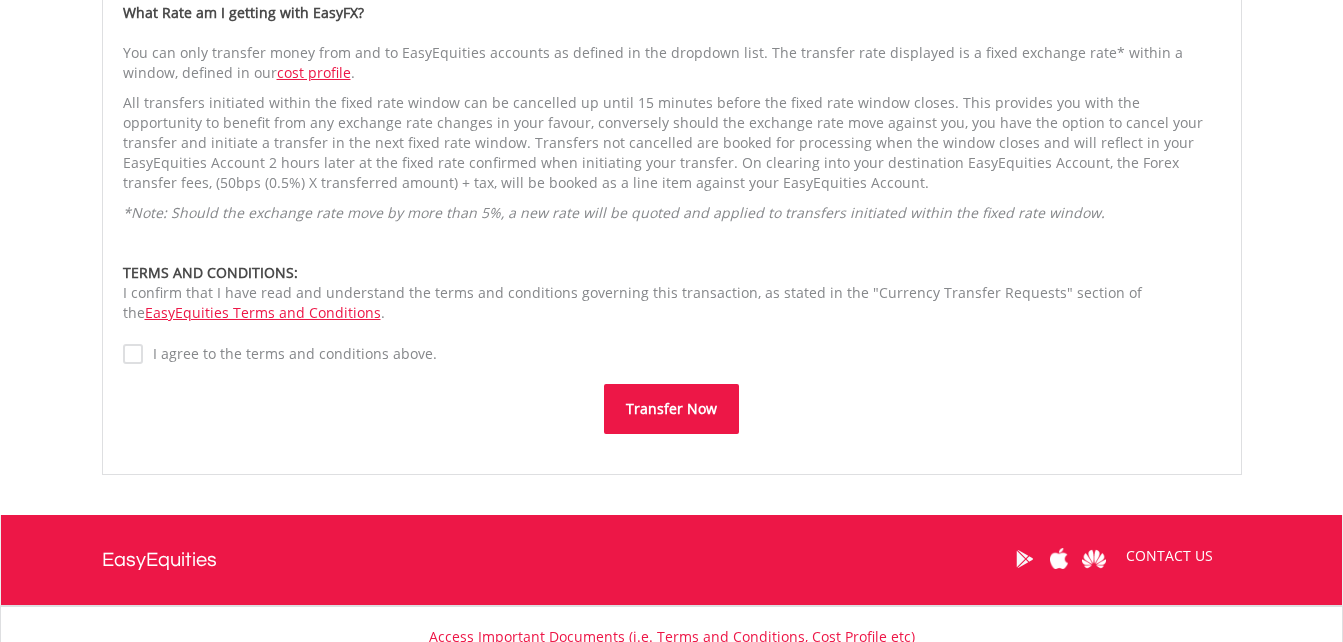 scroll, scrollTop: 1504, scrollLeft: 0, axis: vertical 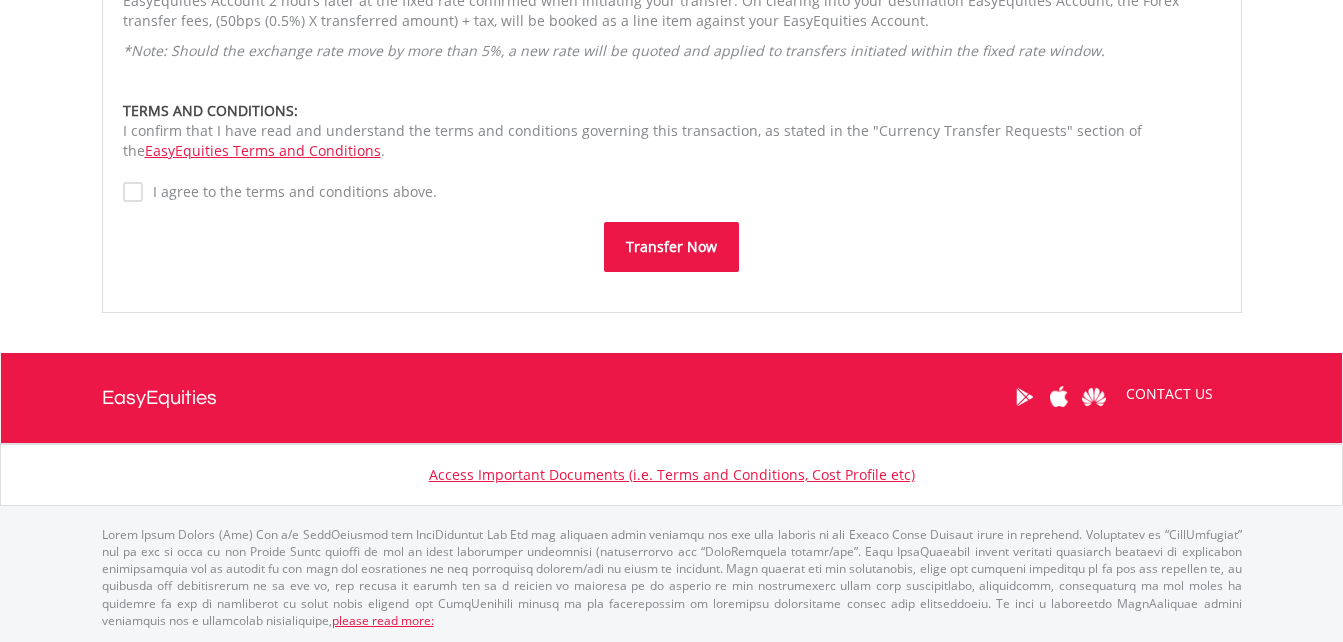 type on "*****" 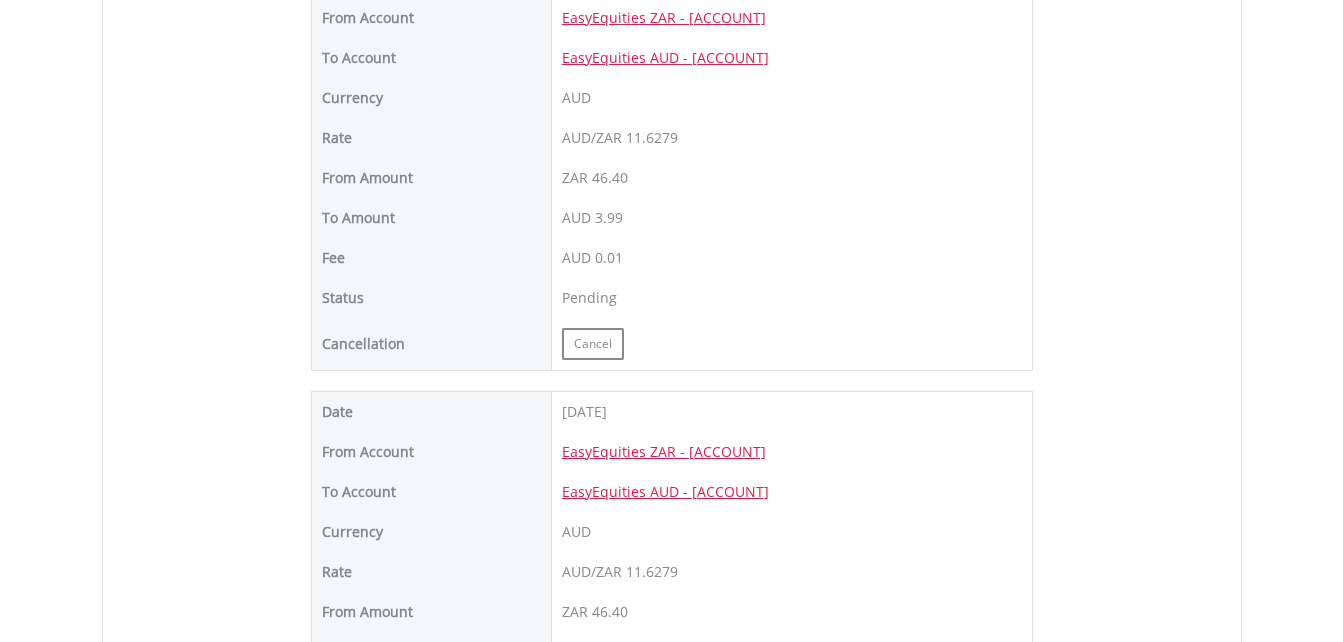 scroll, scrollTop: 400, scrollLeft: 0, axis: vertical 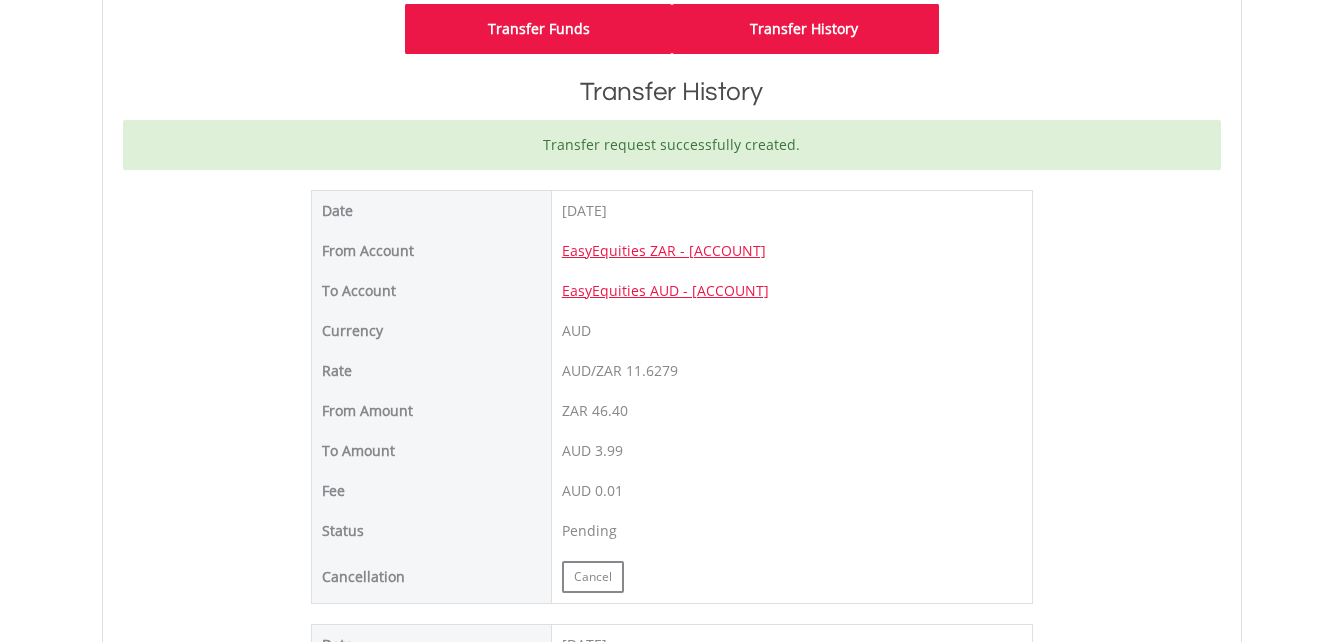 click on "Transfer Funds" at bounding box center [538, 29] 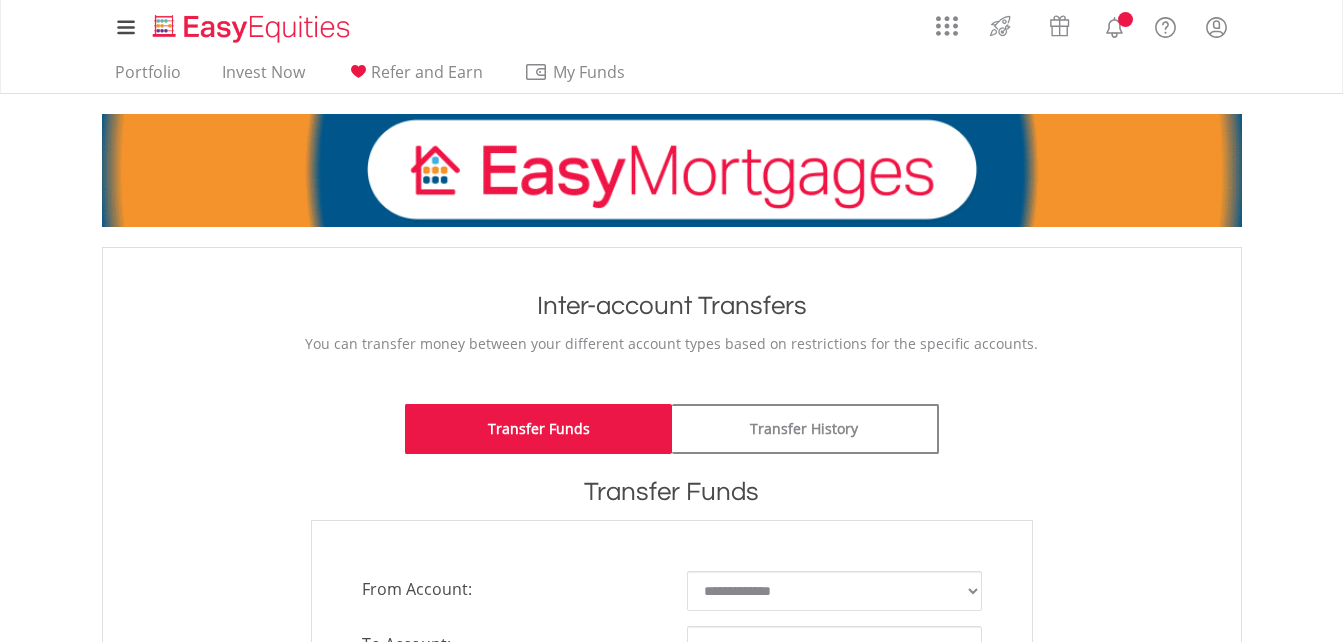 scroll, scrollTop: 400, scrollLeft: 0, axis: vertical 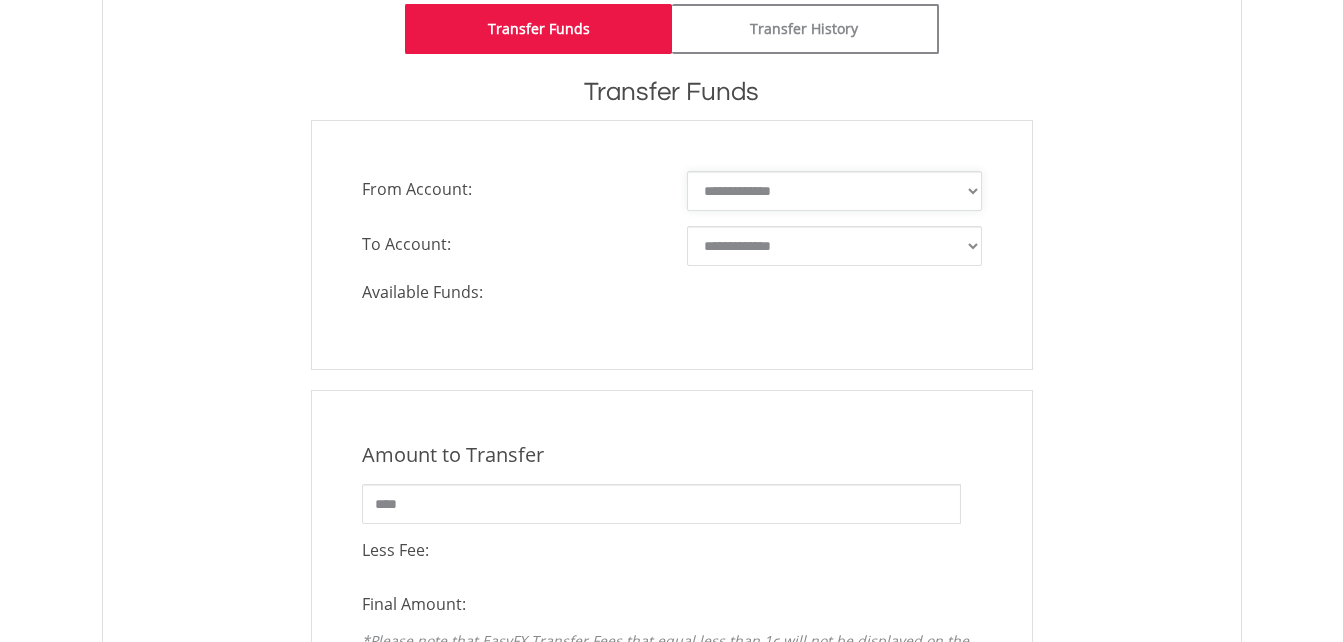 drag, startPoint x: 0, startPoint y: 0, endPoint x: 976, endPoint y: 193, distance: 994.8995 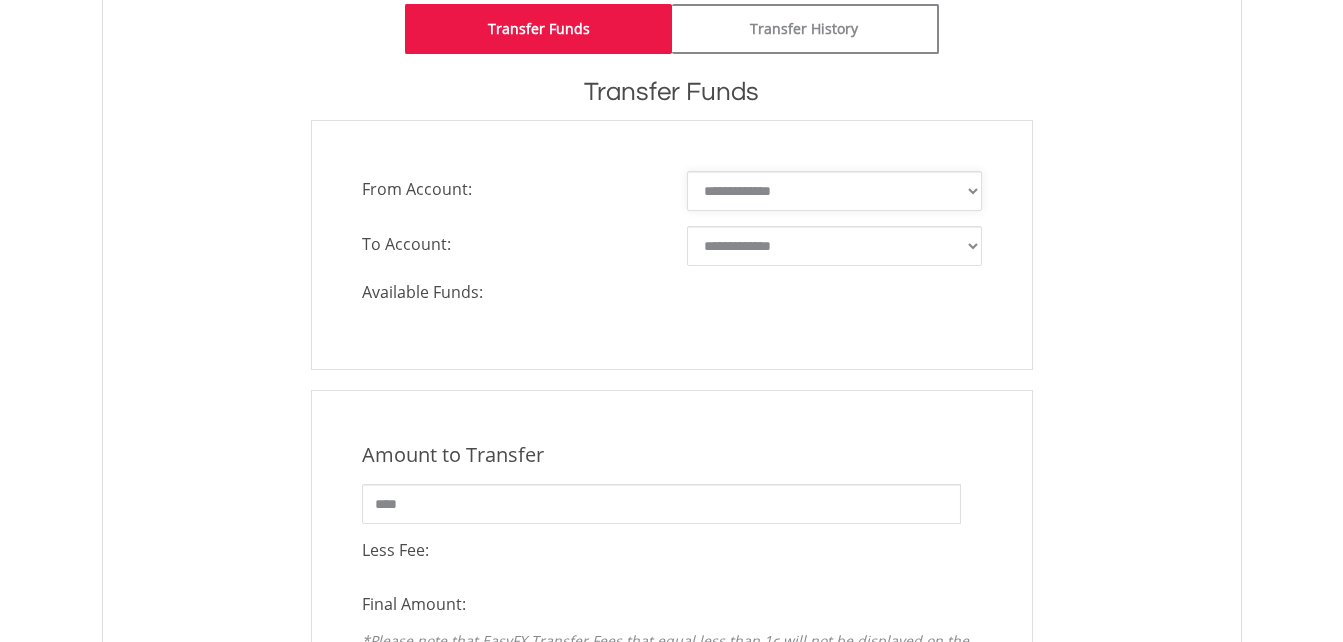 select on "*******" 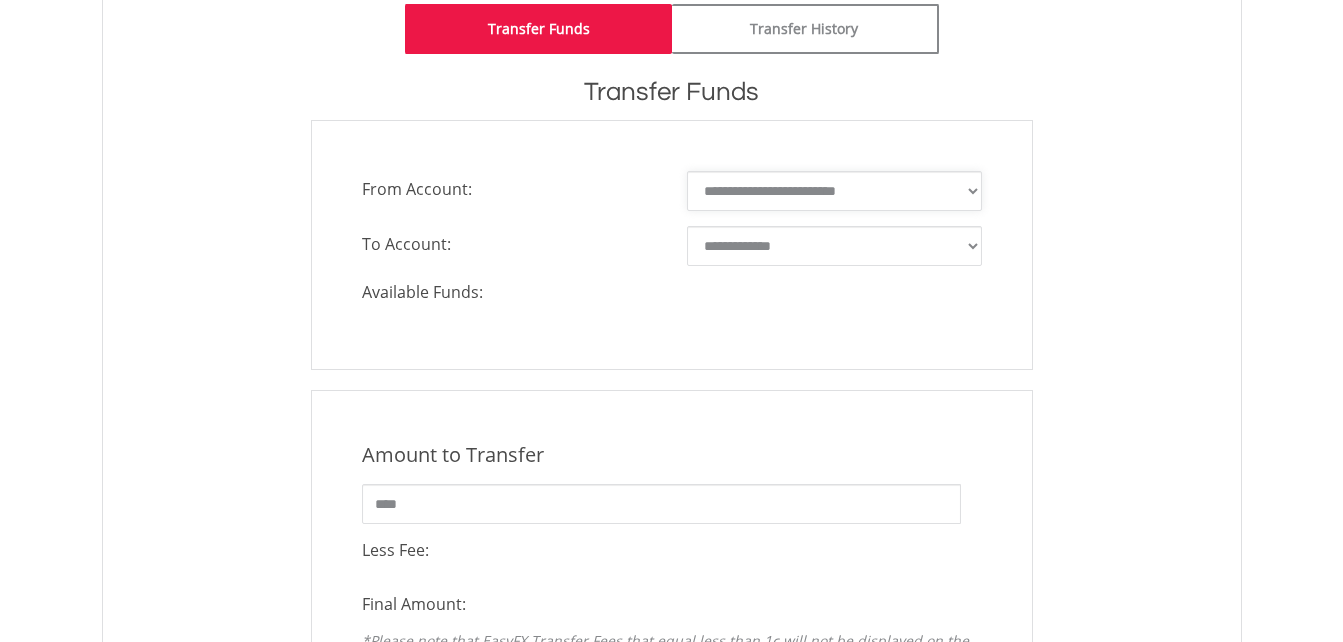 click on "**********" at bounding box center (834, 191) 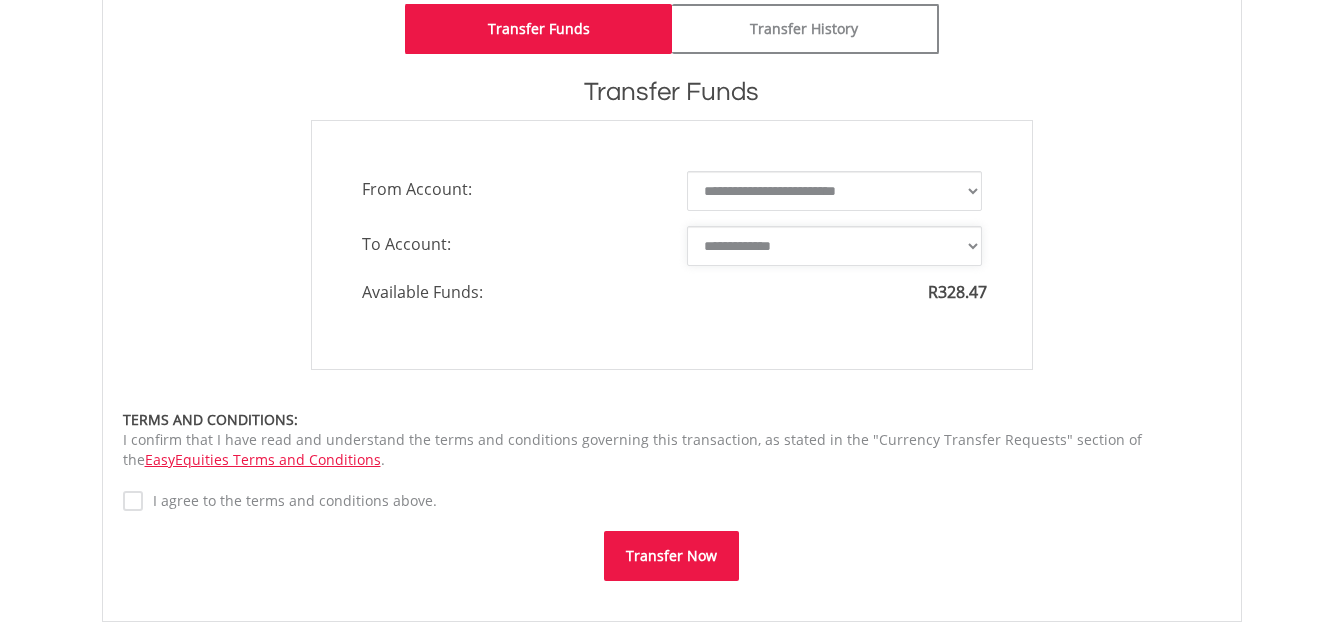 click on "**********" at bounding box center [834, 246] 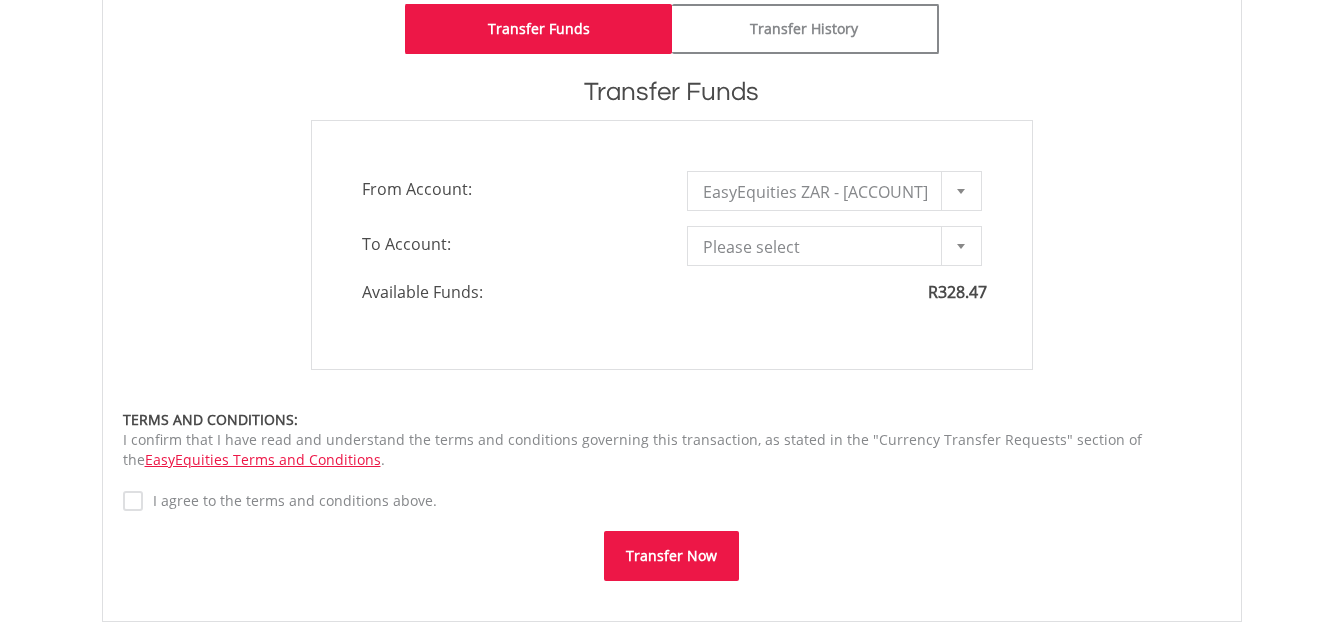 click at bounding box center (961, 246) 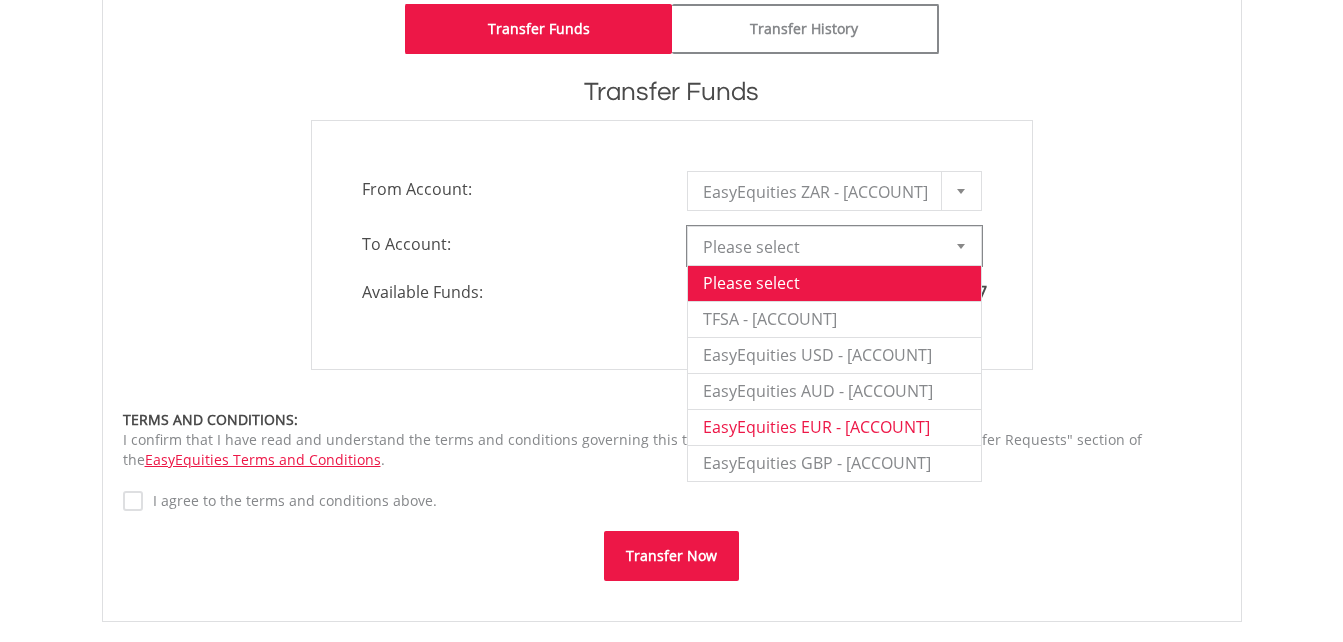 click on "EasyEquities EUR - [ACCOUNT]" at bounding box center (834, 427) 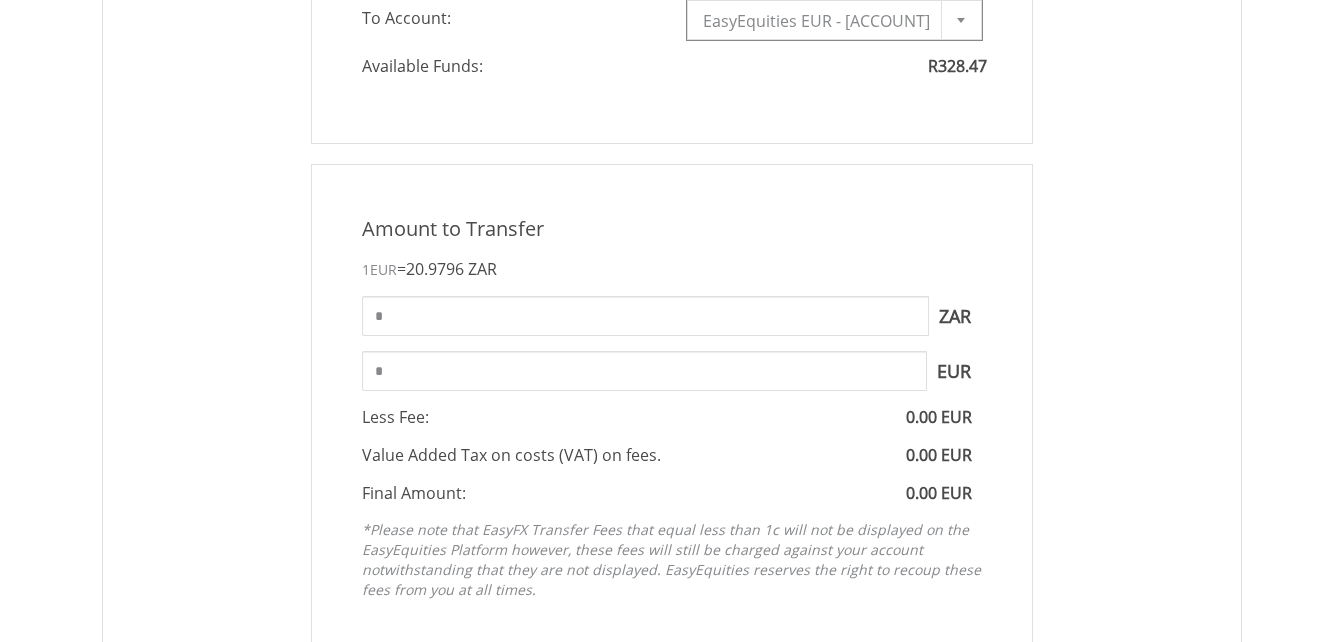 scroll, scrollTop: 800, scrollLeft: 0, axis: vertical 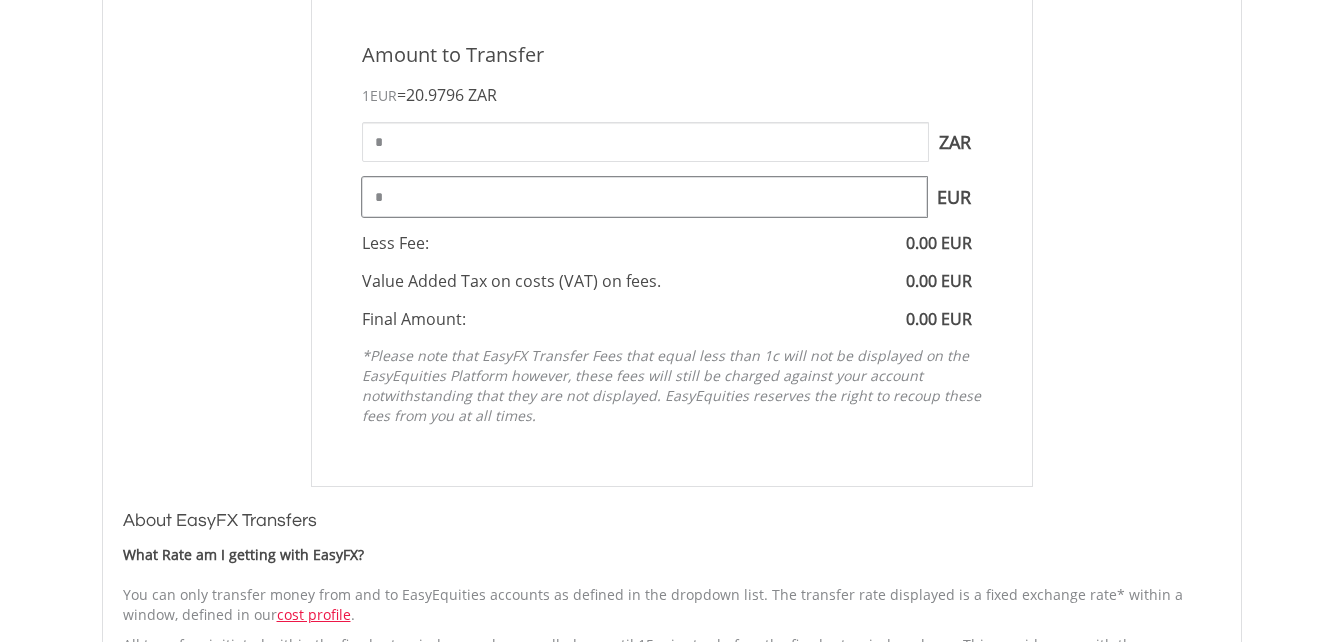 drag, startPoint x: 395, startPoint y: 198, endPoint x: 257, endPoint y: 197, distance: 138.00362 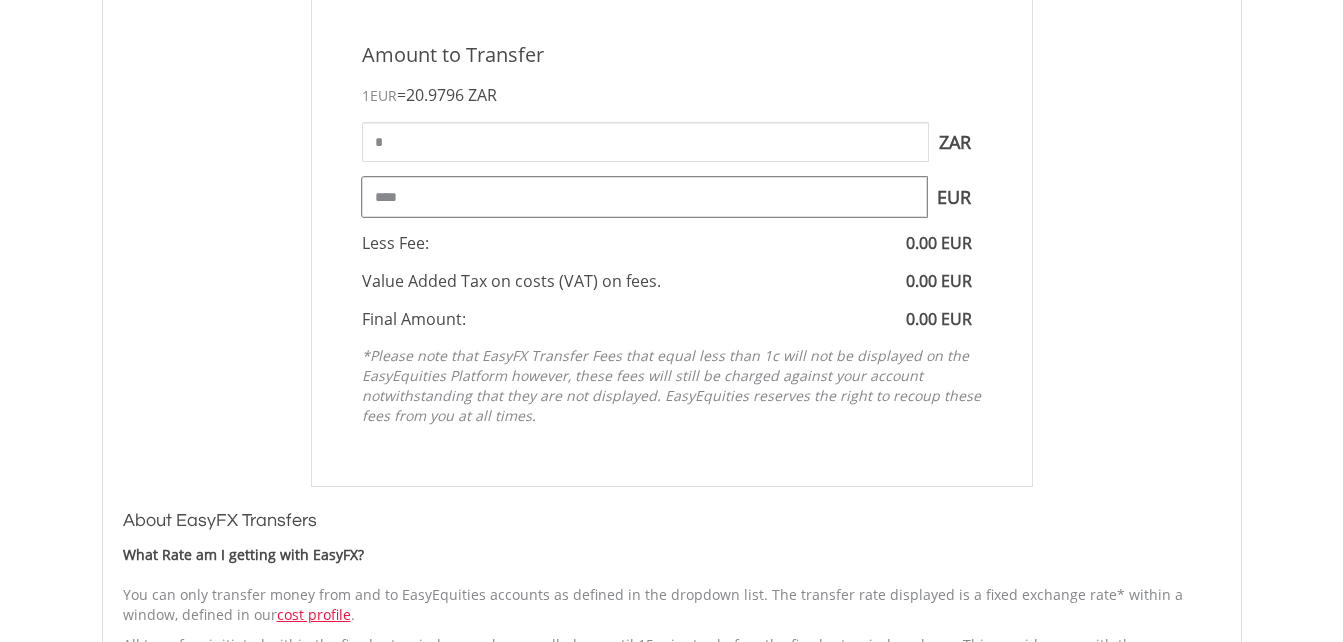 type on "****" 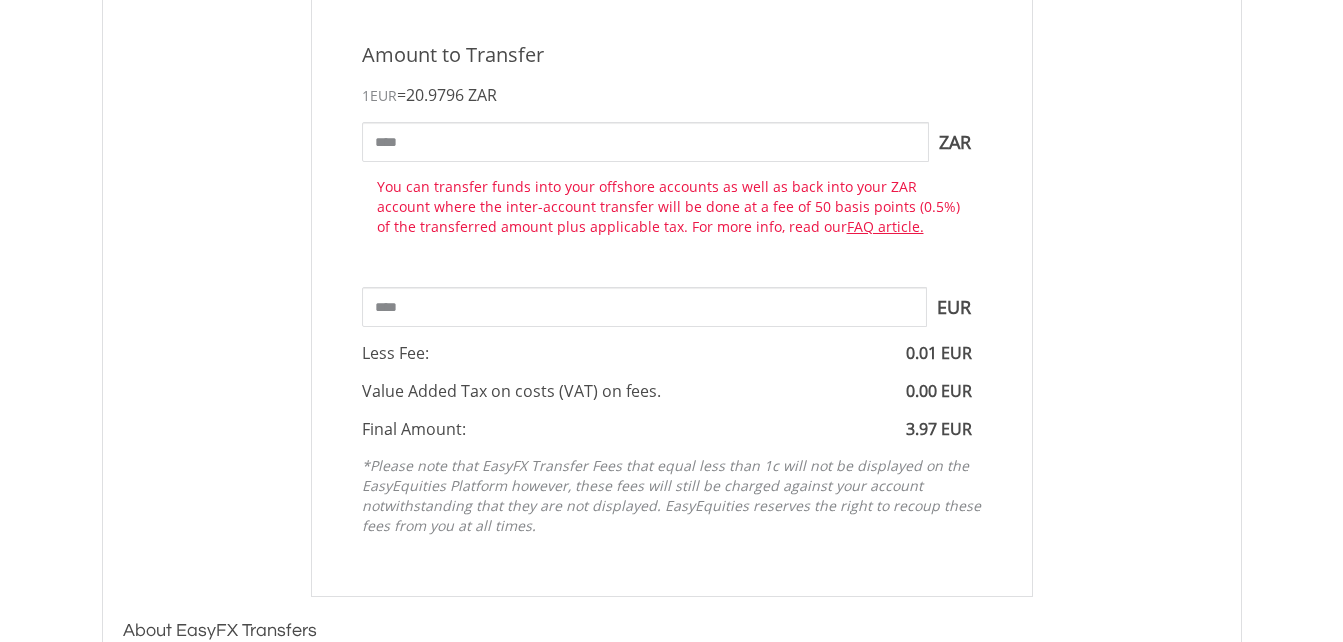 click on "Amount to Transfer
1  EUR  =  20.9796   ZAR
****
ZAR
You can transfer funds into your offshore accounts as well as back into your ZAR account
where the inter-account transfer will be done at a fee of 50 basis points (0.5%) of the
transferred amount plus applicable tax. For more info, read our
FAQ article." at bounding box center [672, 293] 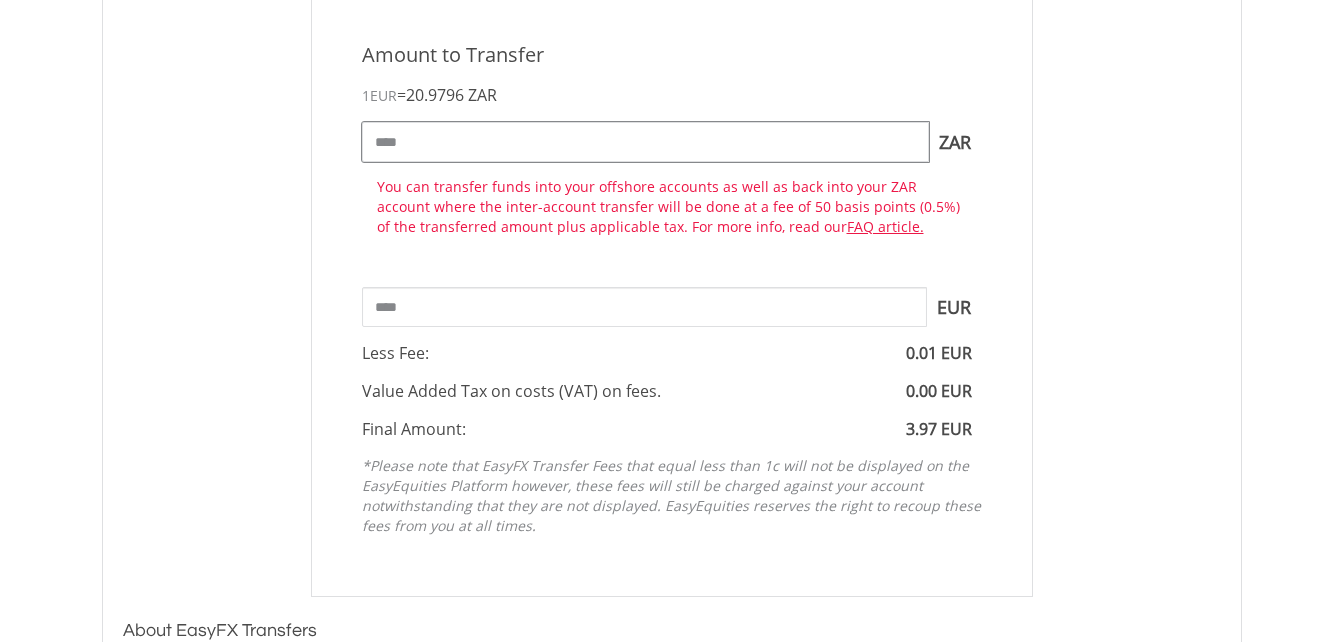 click on "****" at bounding box center [645, 142] 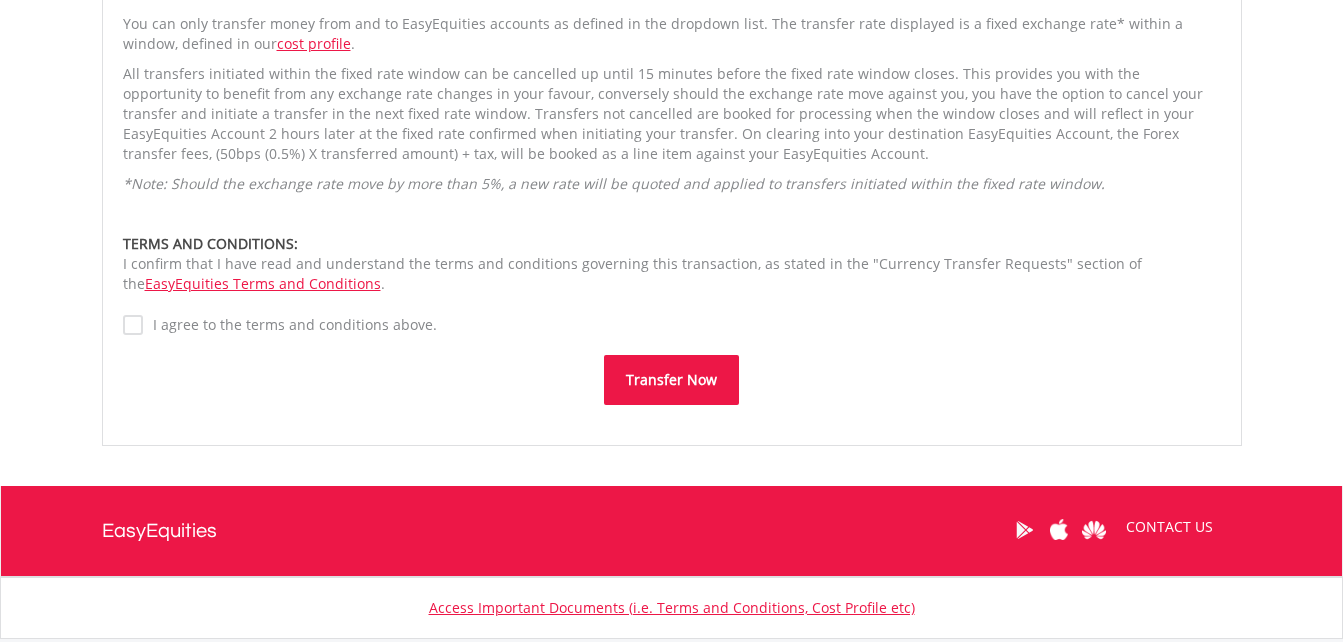scroll, scrollTop: 1600, scrollLeft: 0, axis: vertical 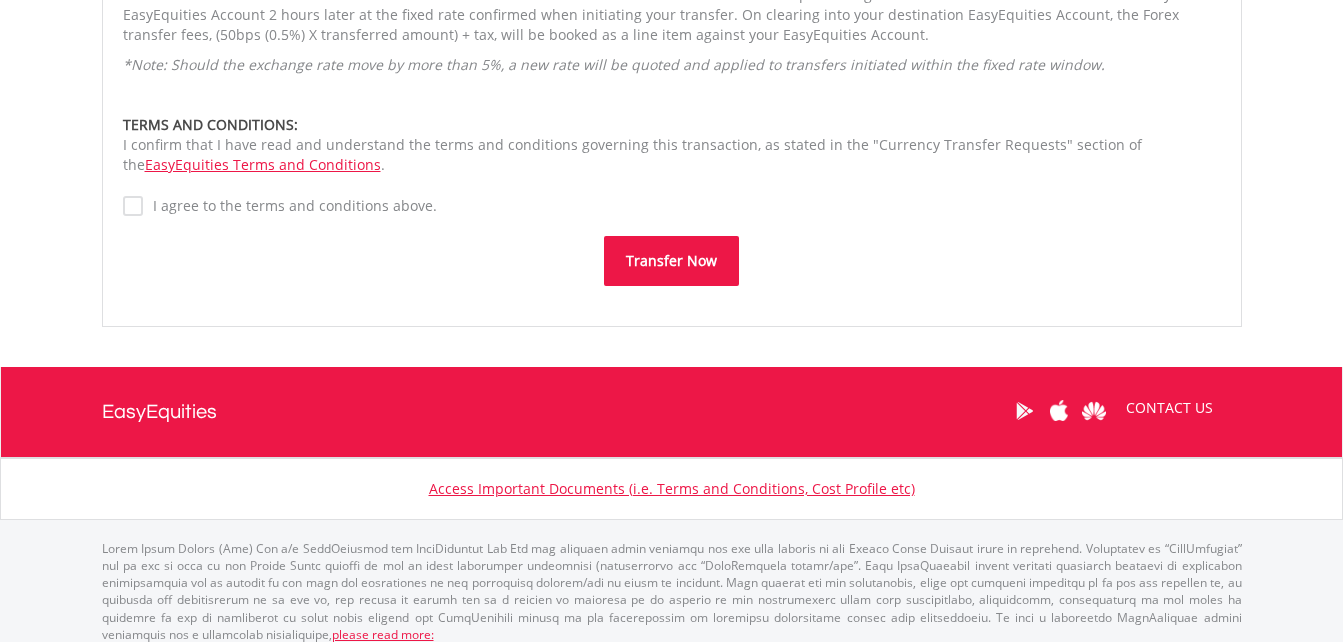 type on "*****" 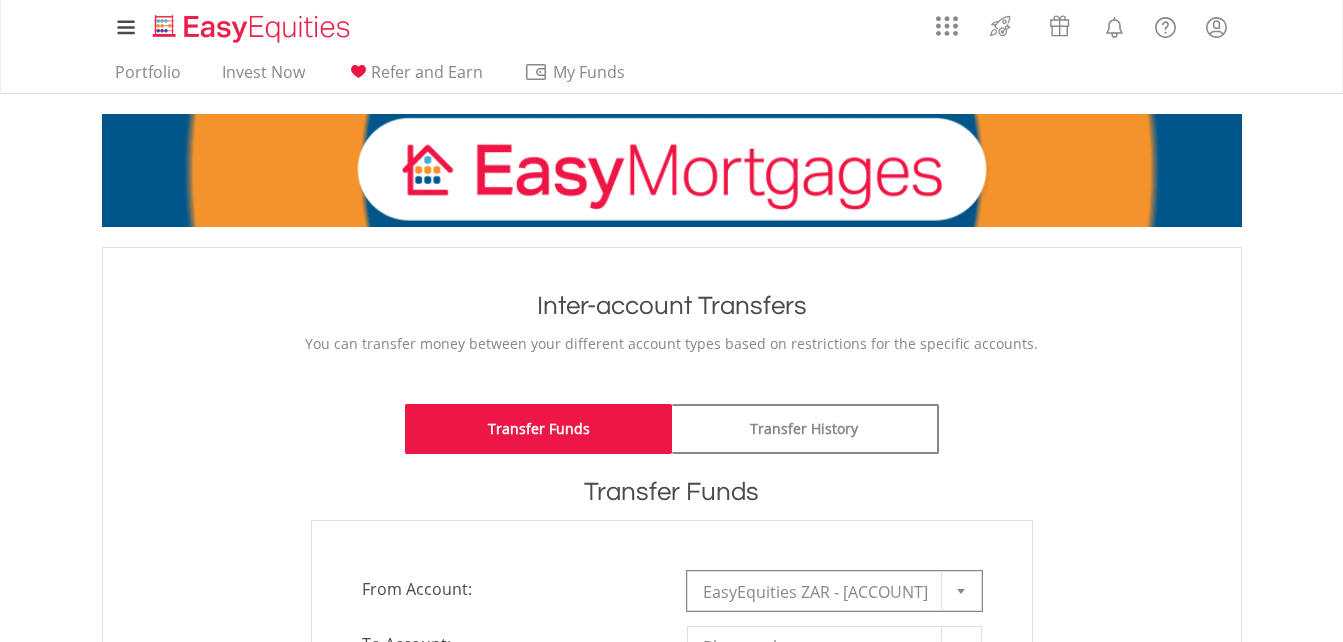 scroll, scrollTop: 400, scrollLeft: 0, axis: vertical 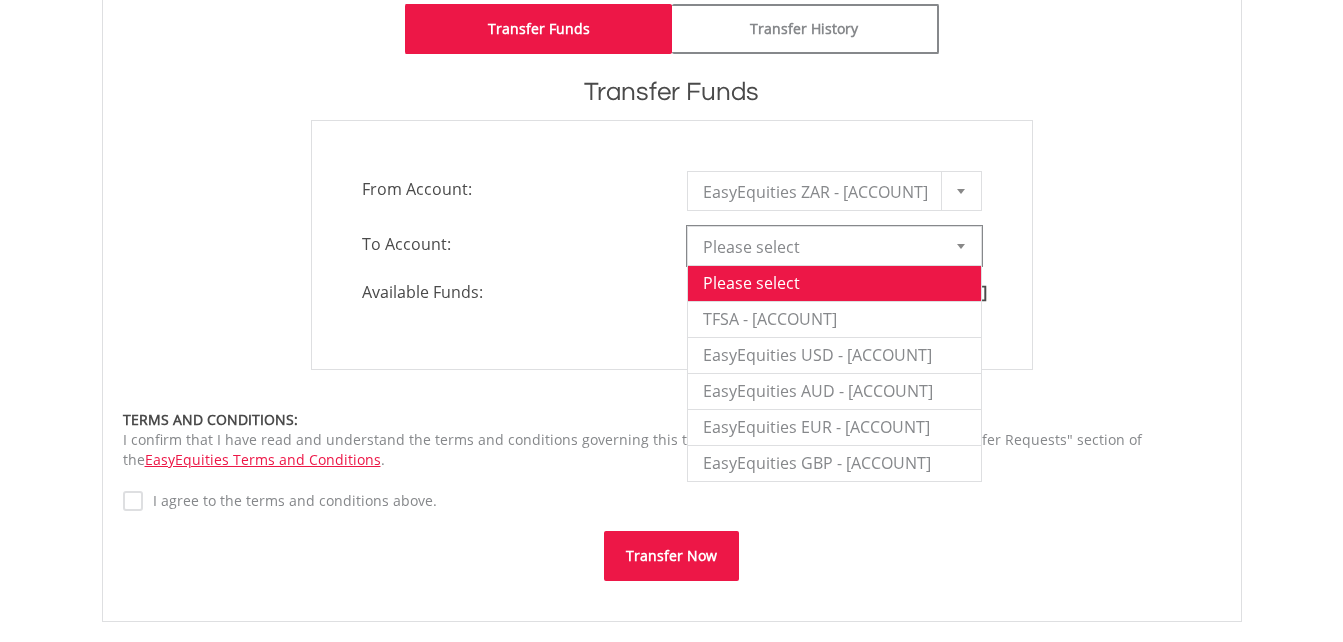 click at bounding box center (961, 246) 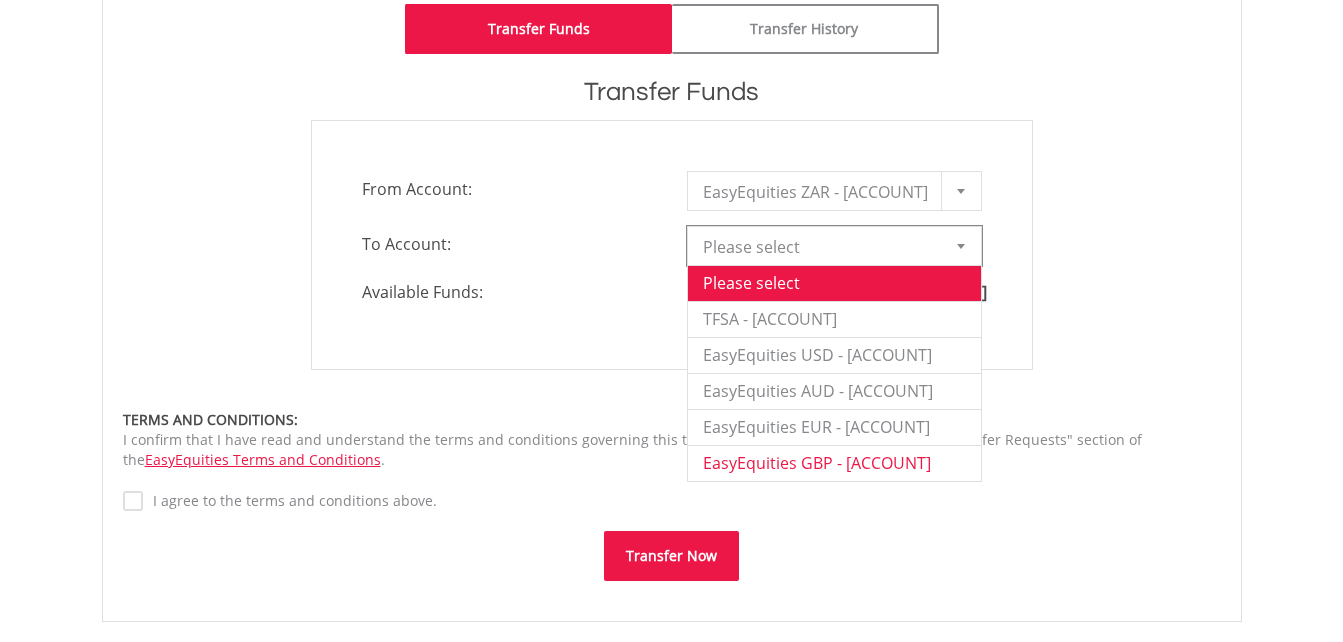 click on "EasyEquities GBP - [ACCOUNT]" at bounding box center (834, 463) 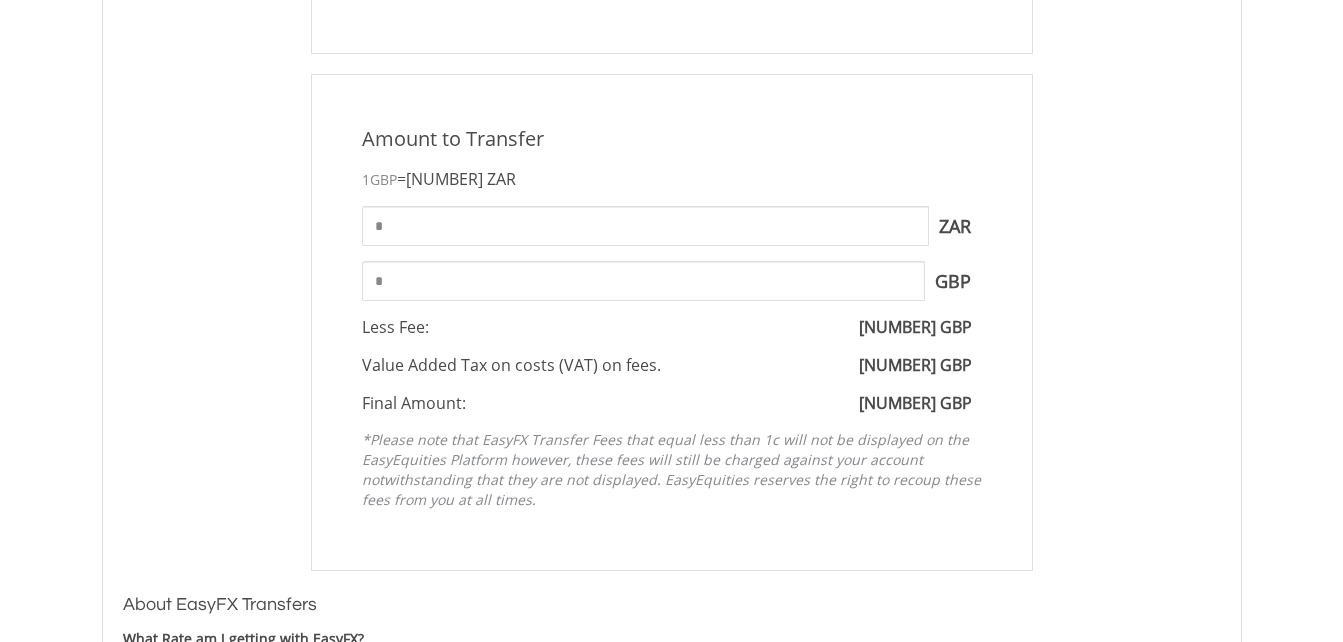 scroll, scrollTop: 800, scrollLeft: 0, axis: vertical 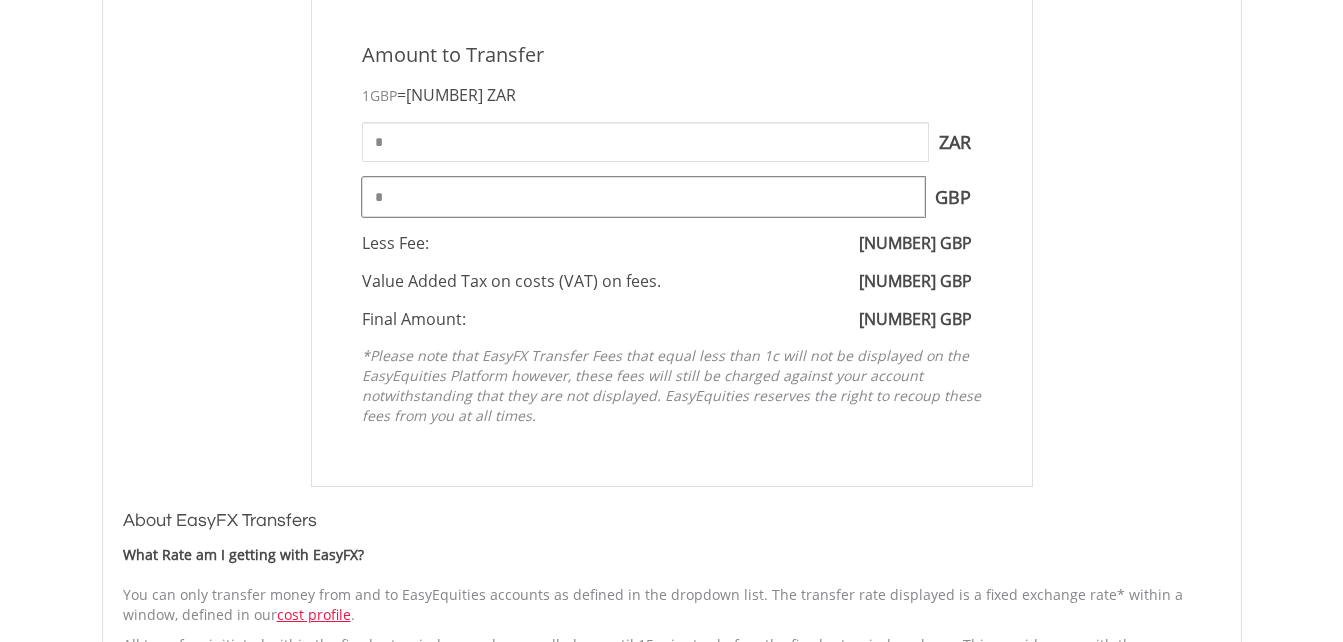 drag, startPoint x: 402, startPoint y: 198, endPoint x: 334, endPoint y: 197, distance: 68.007355 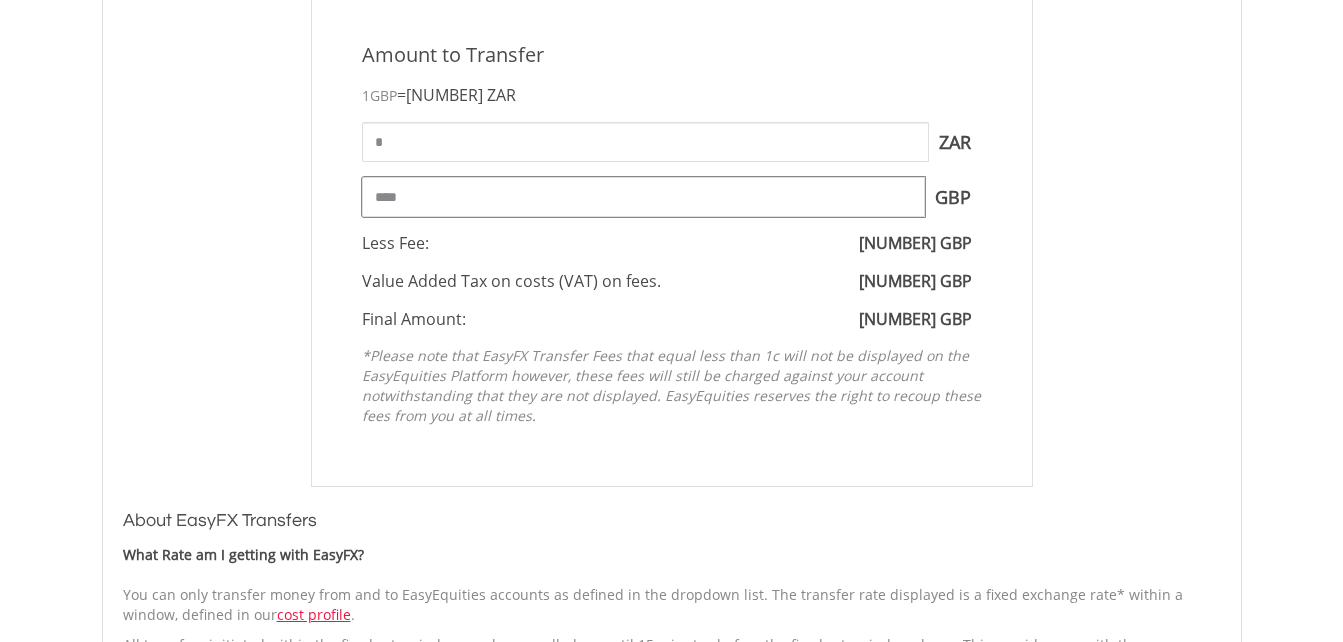 type on "****" 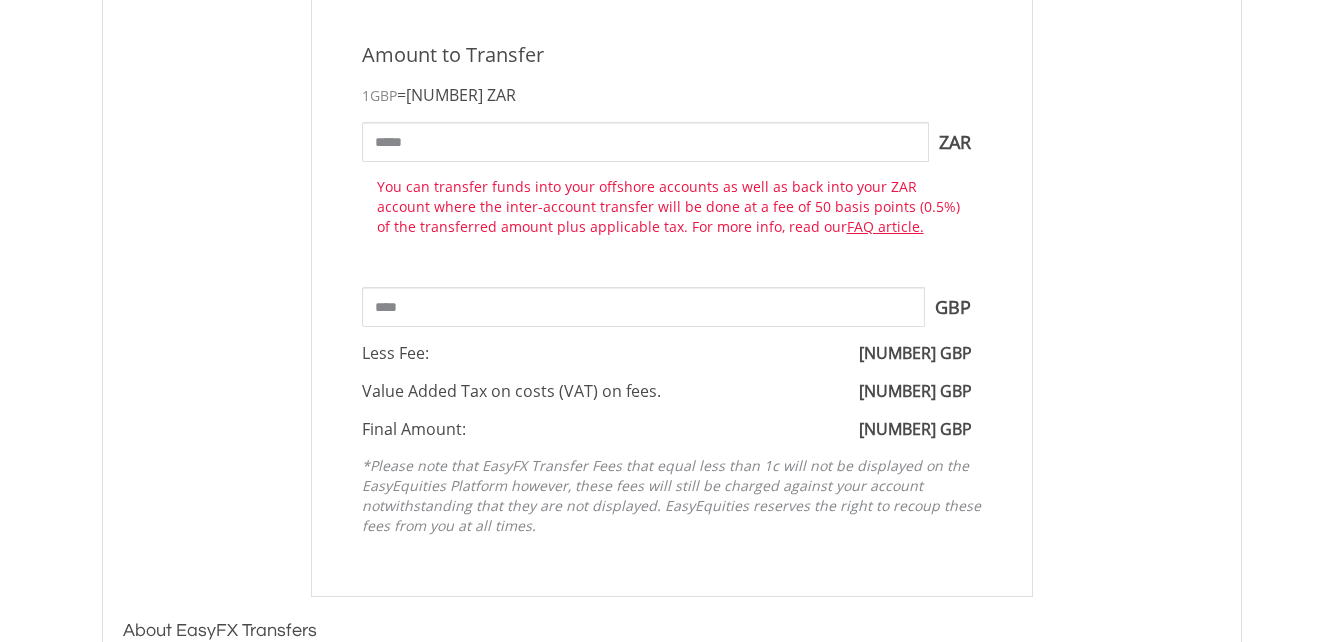 click on "Amount to Transfer
1  GBP  =  24.2973   ZAR
*****
ZAR
You can transfer funds into your offshore accounts as well as back into your ZAR account
where the inter-account transfer will be done at a fee of 50 basis points (0.5%) of the
transferred amount plus applicable tax. For more info, read our
FAQ article." at bounding box center [672, 293] 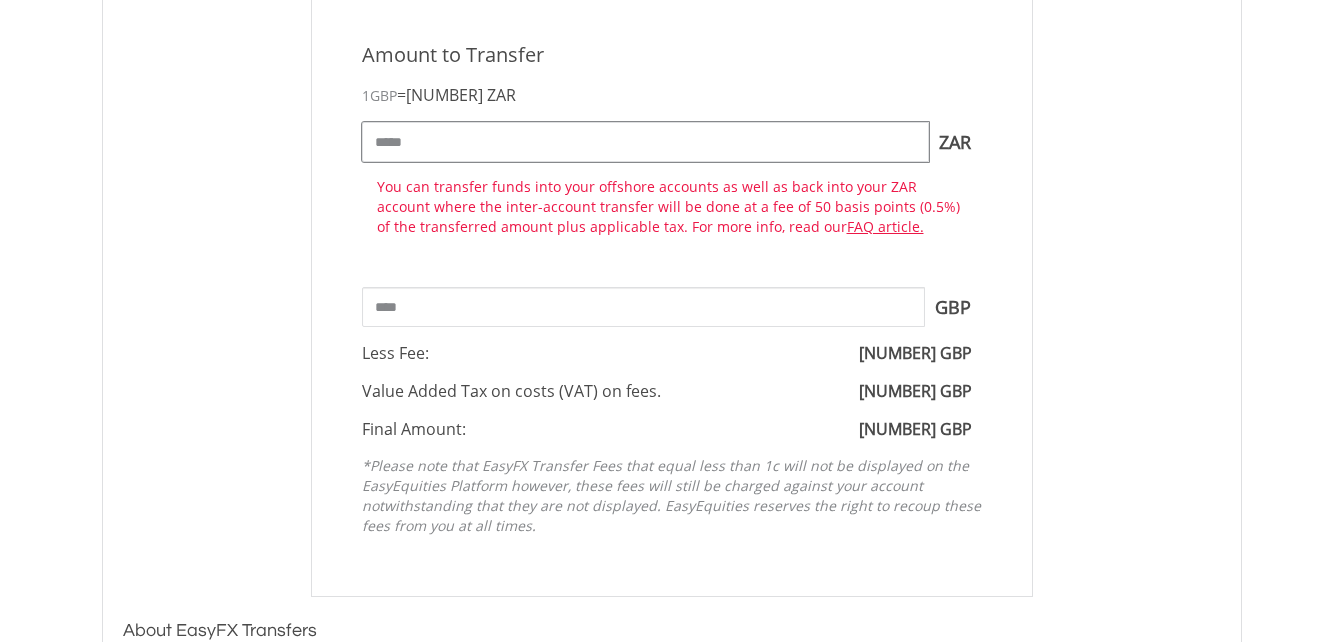 click on "*****" at bounding box center (645, 142) 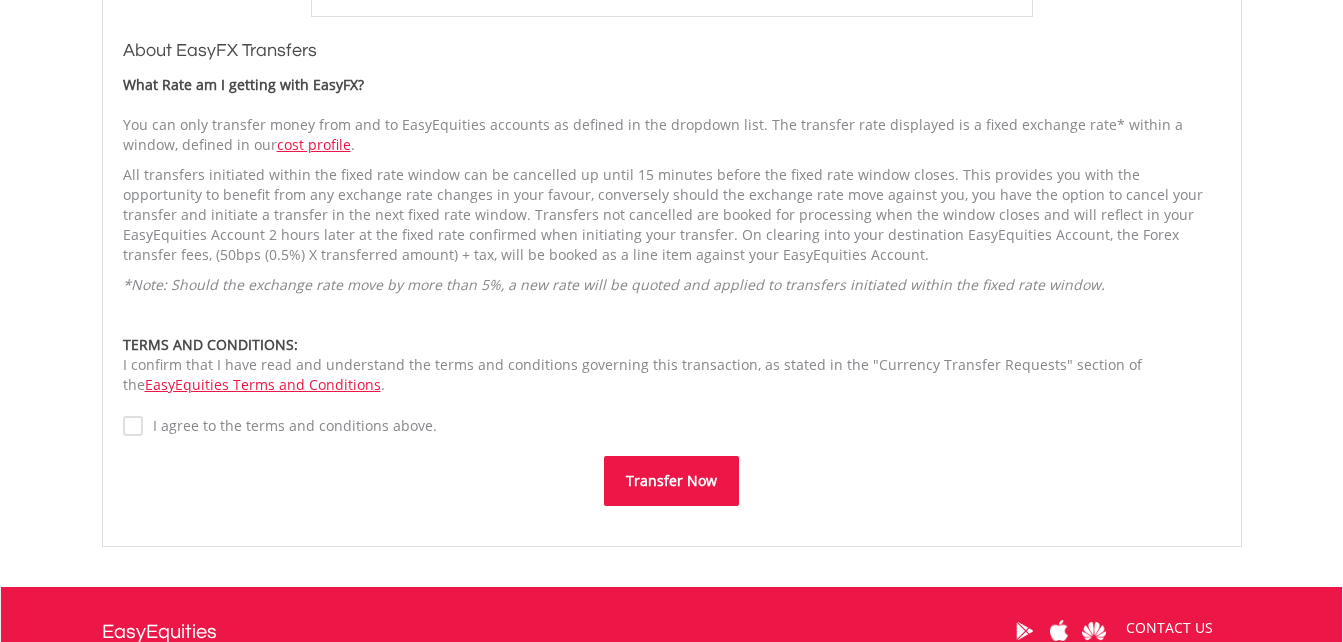 scroll, scrollTop: 1614, scrollLeft: 0, axis: vertical 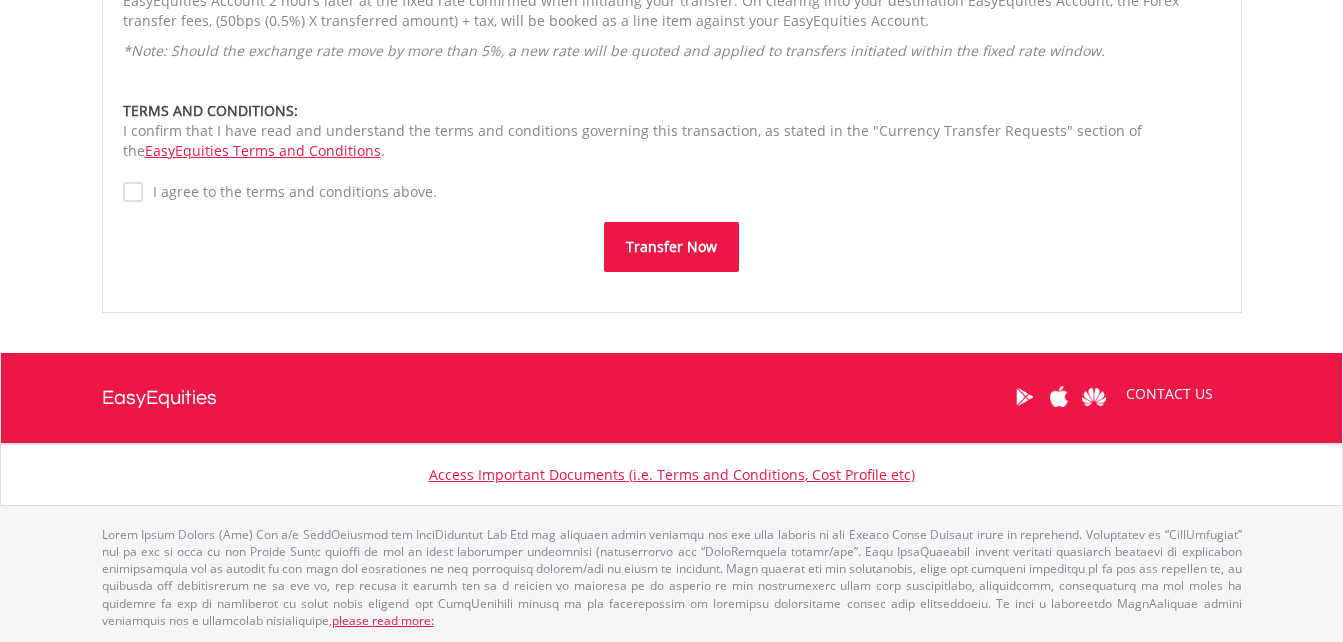 type on "*****" 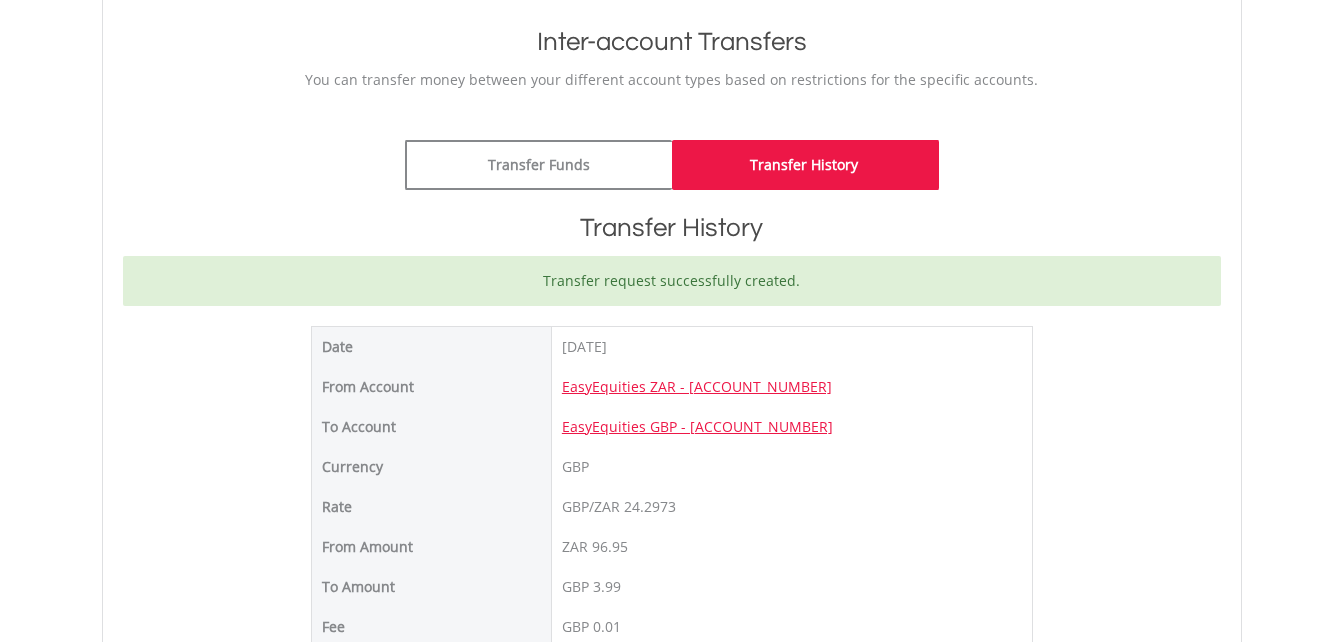 scroll, scrollTop: 0, scrollLeft: 0, axis: both 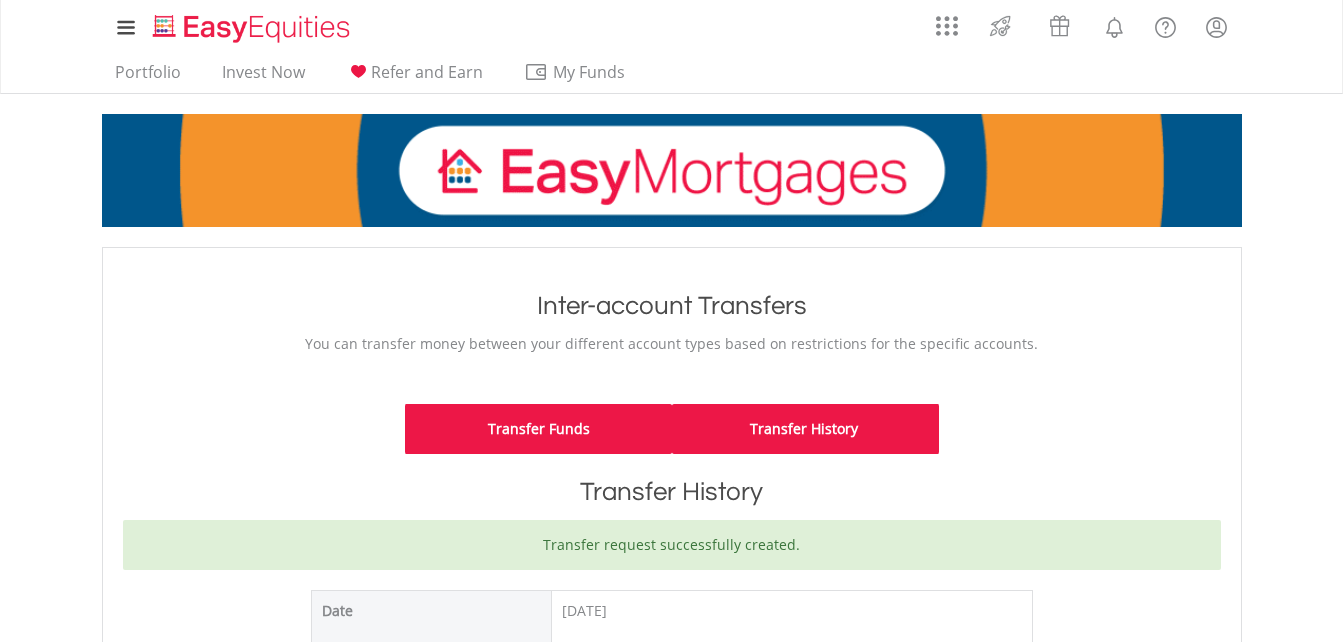 click on "Transfer Funds" at bounding box center [538, 429] 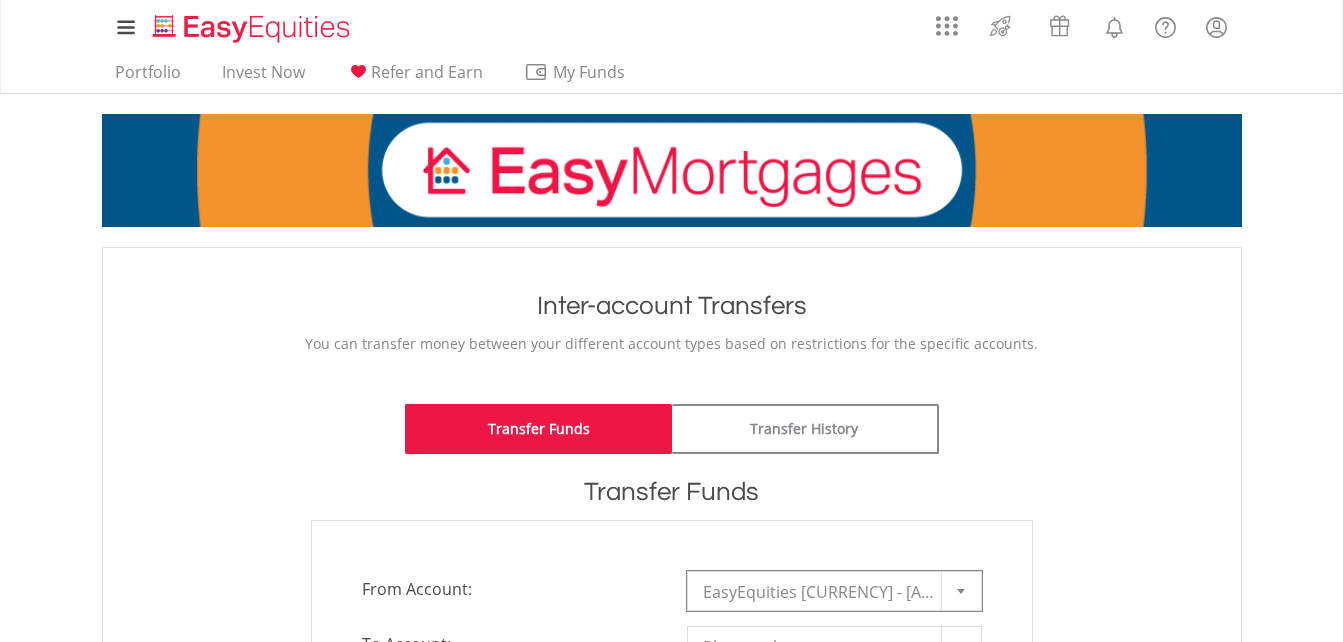 scroll, scrollTop: 400, scrollLeft: 0, axis: vertical 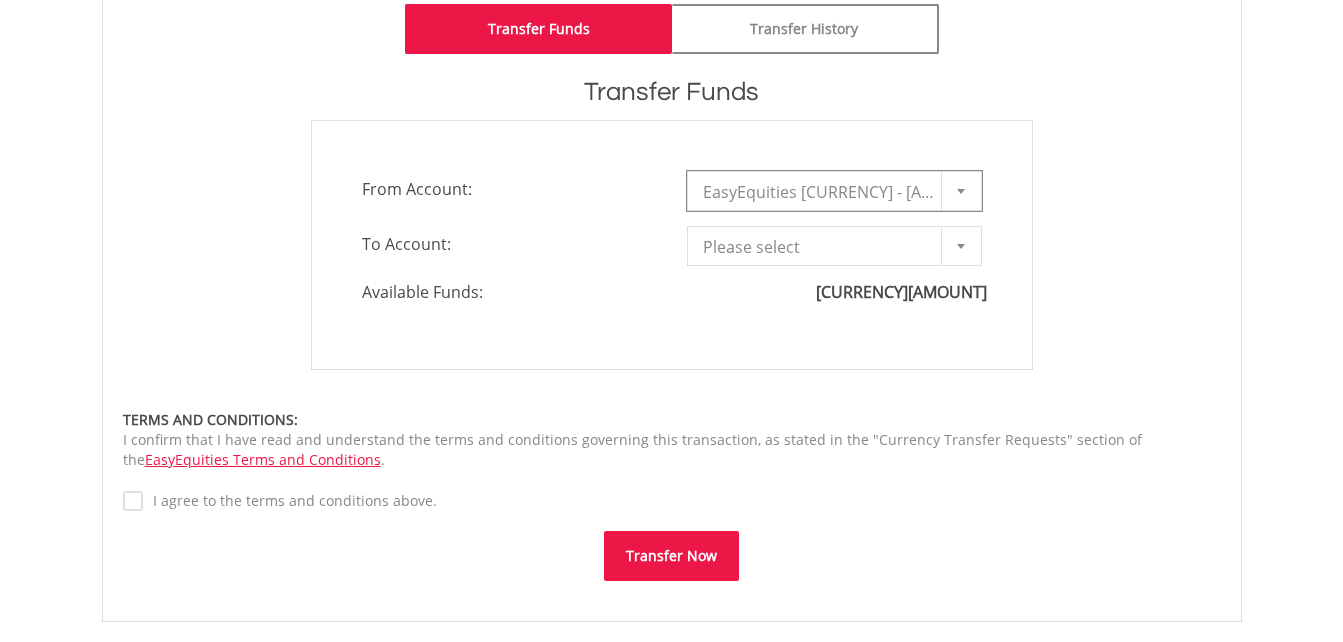 click at bounding box center (961, 246) 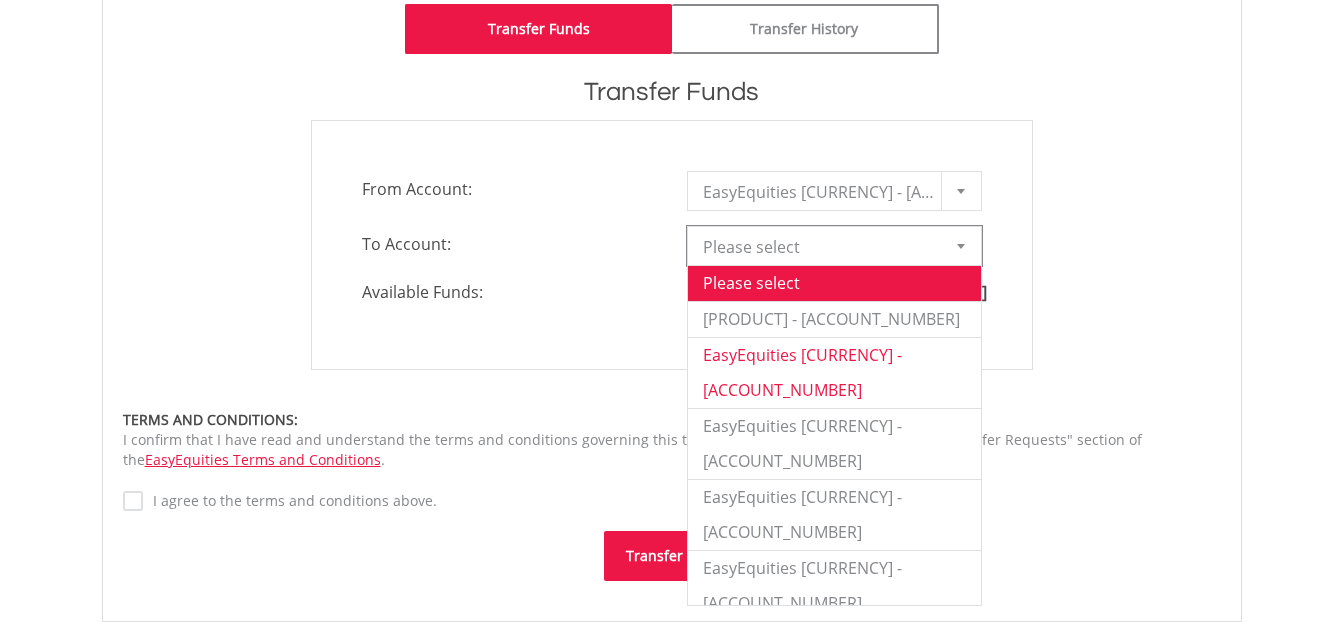 click on "EasyEquities [CURRENCY] - [ACCOUNT_NUMBER]" at bounding box center (834, 372) 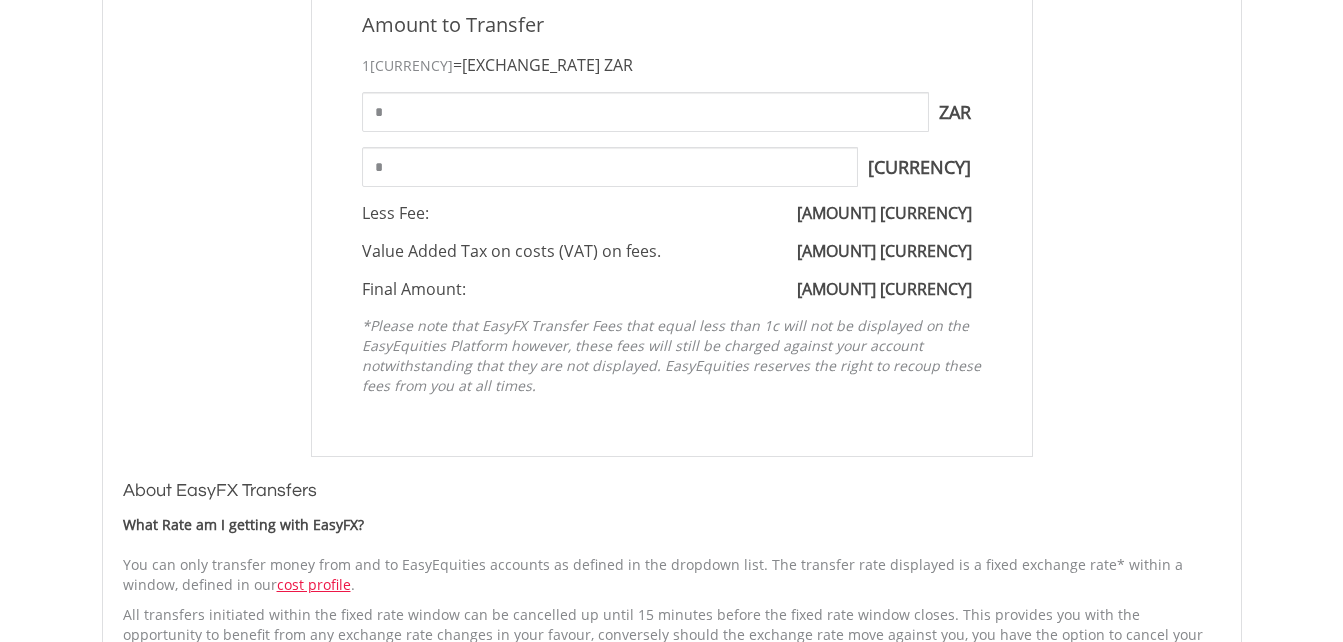 scroll, scrollTop: 800, scrollLeft: 0, axis: vertical 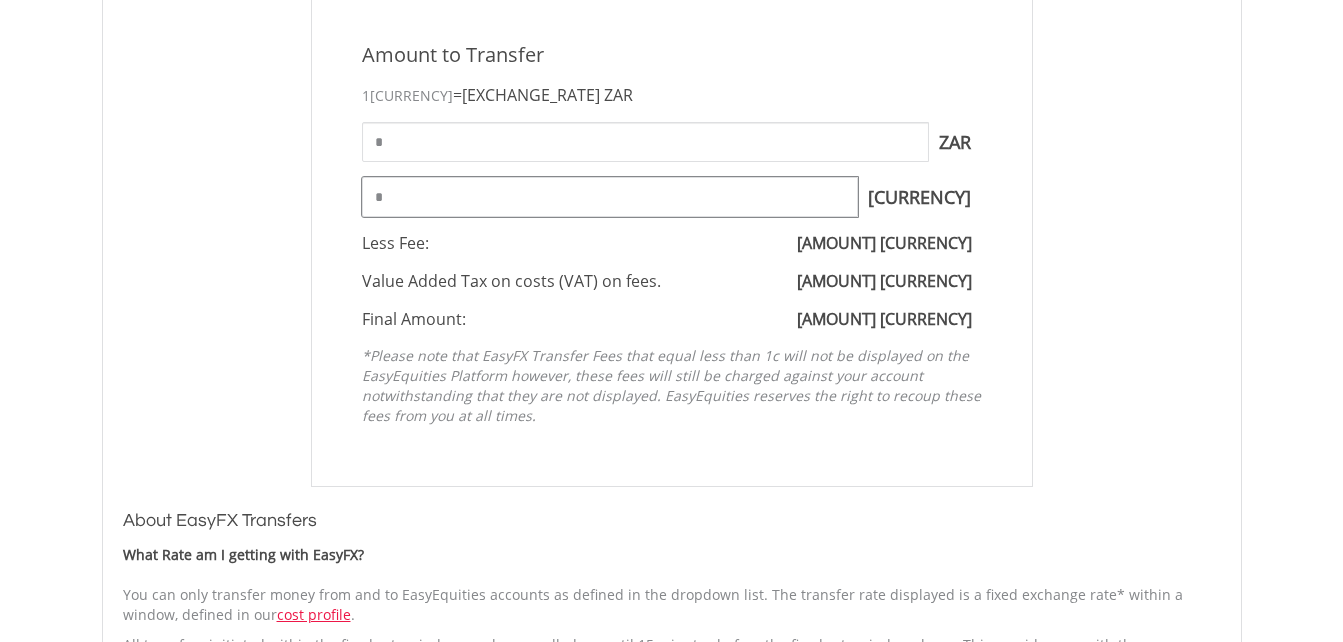 drag, startPoint x: 402, startPoint y: 201, endPoint x: 259, endPoint y: 194, distance: 143.17122 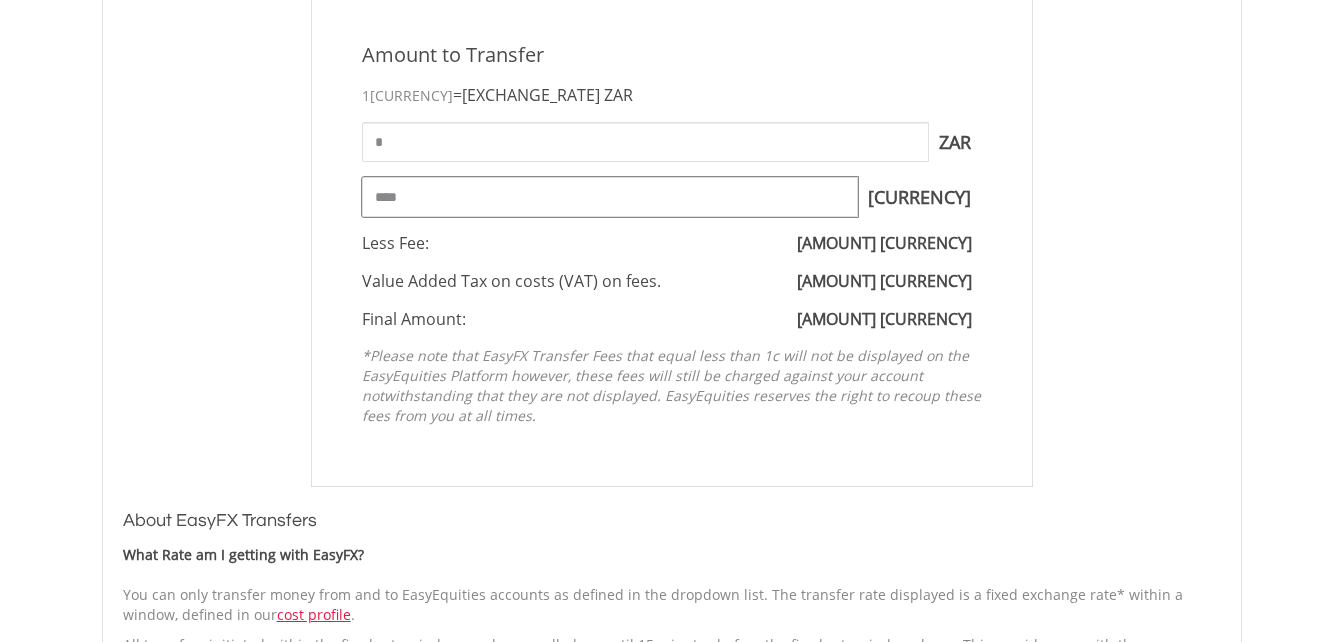 type on "****" 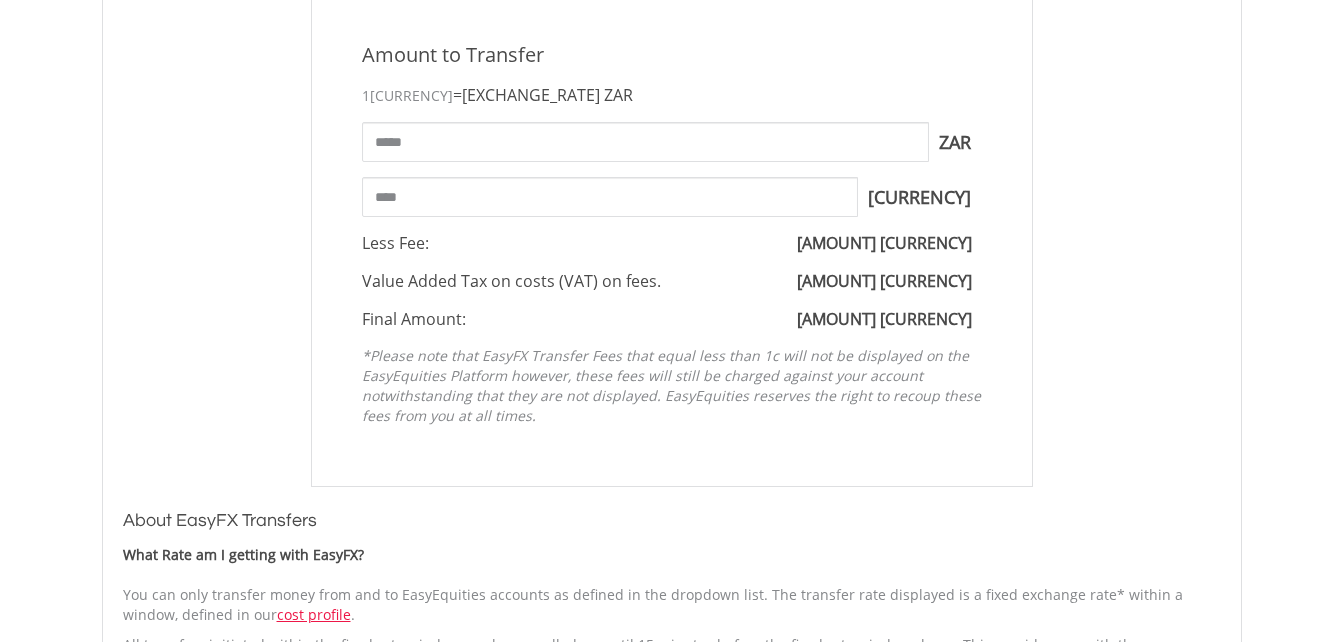 click on "Amount to Transfer
1  [CURRENCY]  =  [EXCHANGE_RATE]   [CURRENCY]
*****
[CURRENCY]
You can transfer funds into your offshore accounts as well as back into your [CURRENCY] account
where the inter-account transfer will be done at a fee of 50 basis points (0.5%) of the
transferred amount plus applicable tax. For more info, read our
FAQ article." at bounding box center (672, 238) 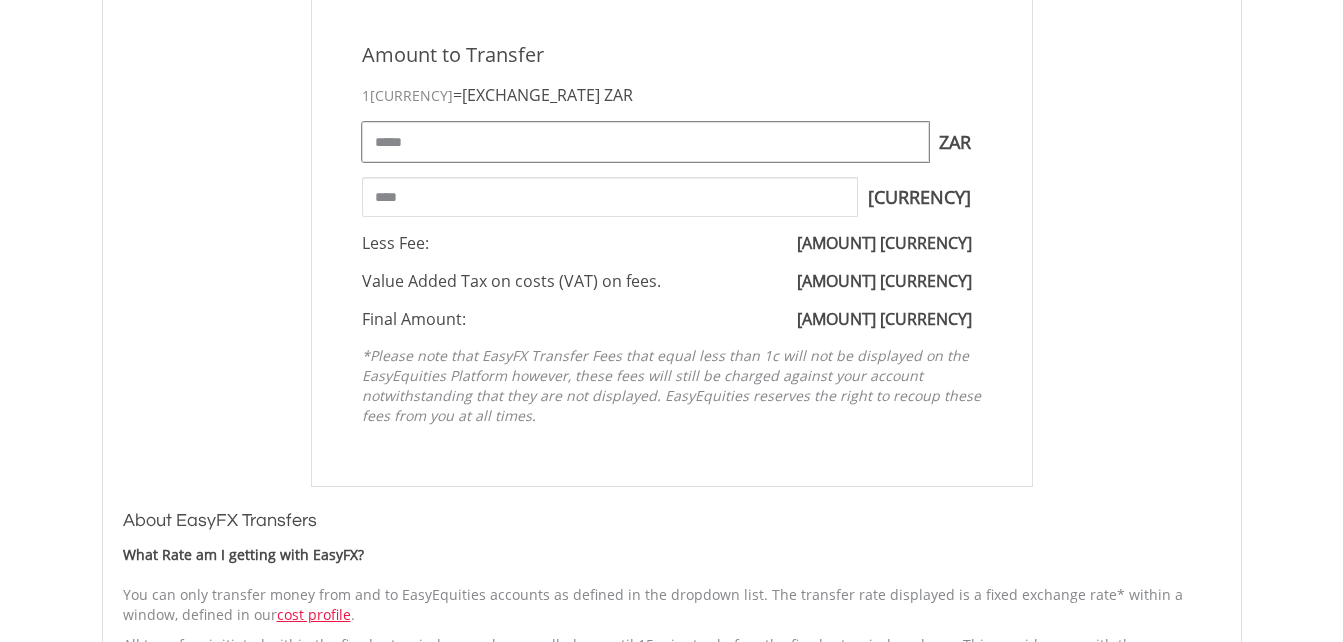click on "*****" at bounding box center [645, 142] 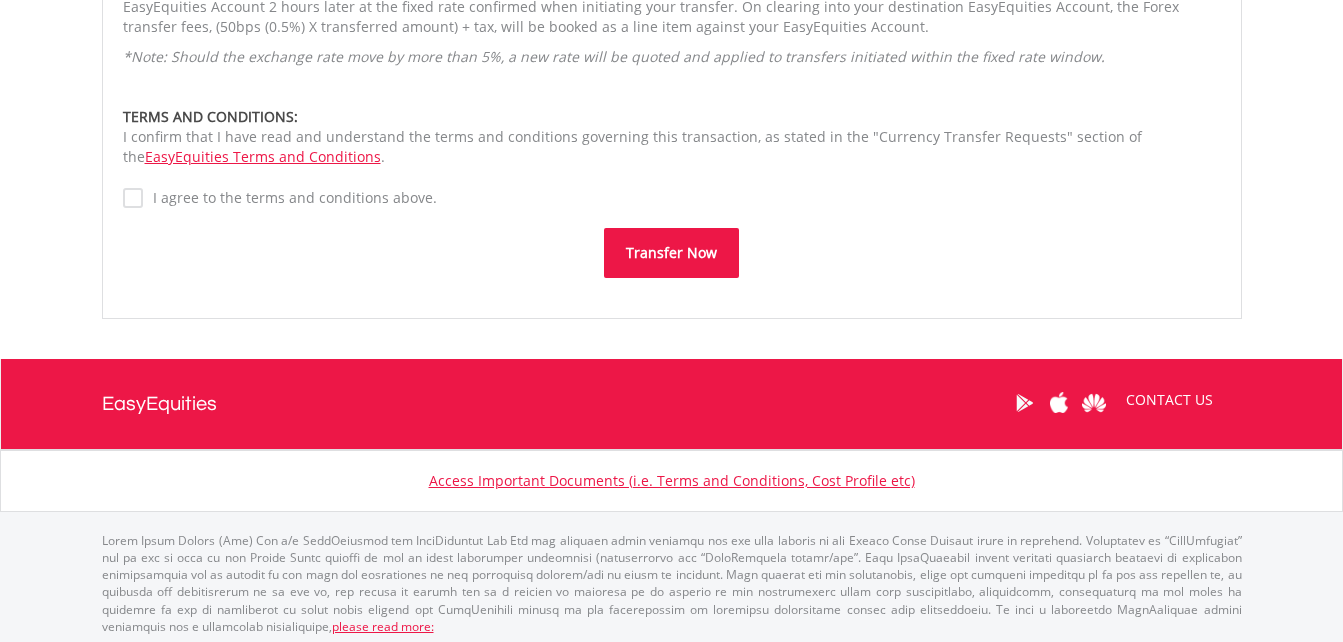 scroll, scrollTop: 1504, scrollLeft: 0, axis: vertical 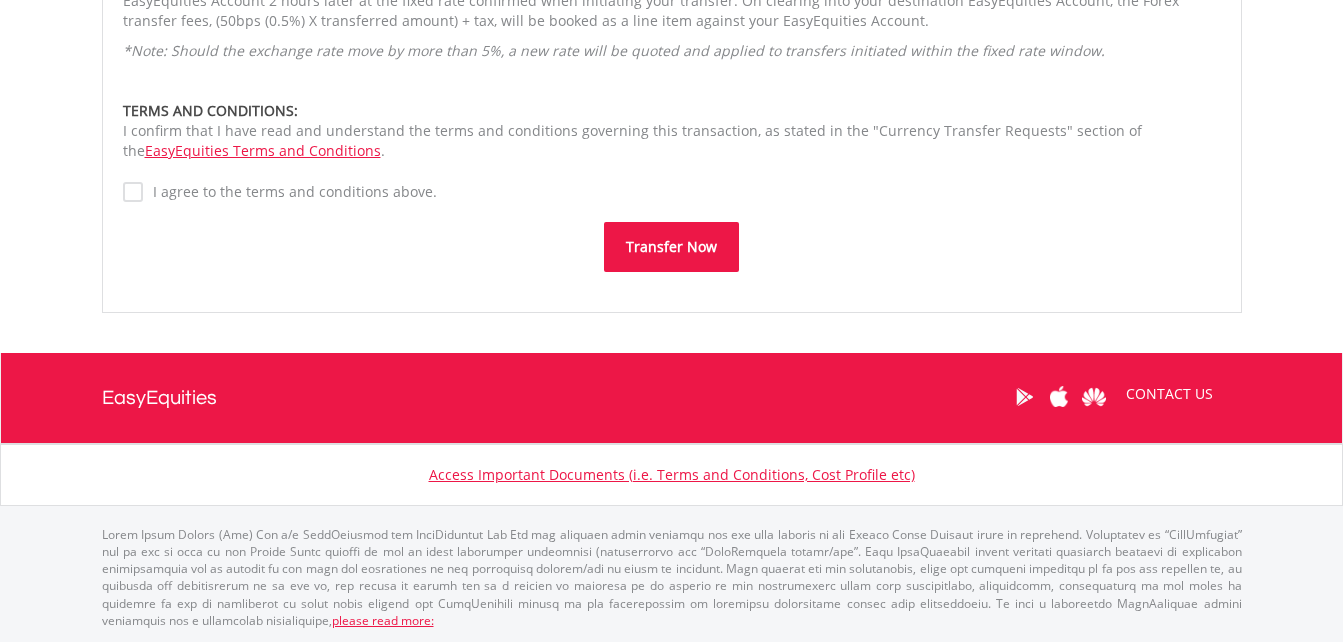 type on "*****" 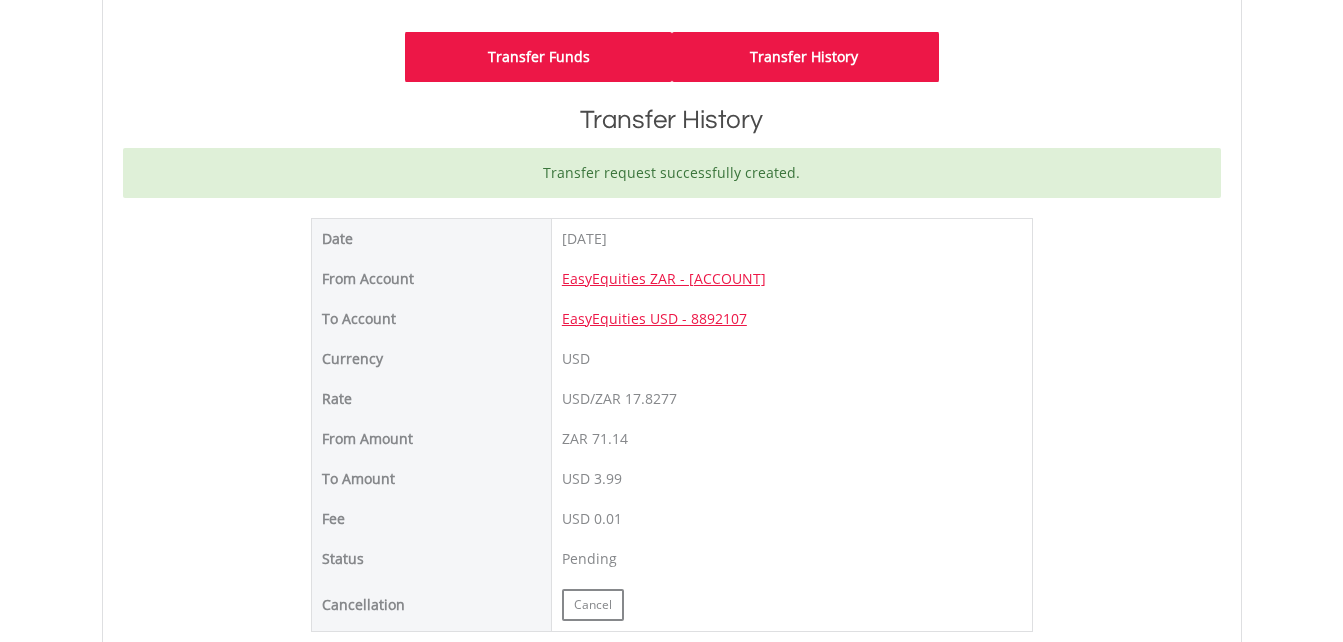 scroll, scrollTop: 200, scrollLeft: 0, axis: vertical 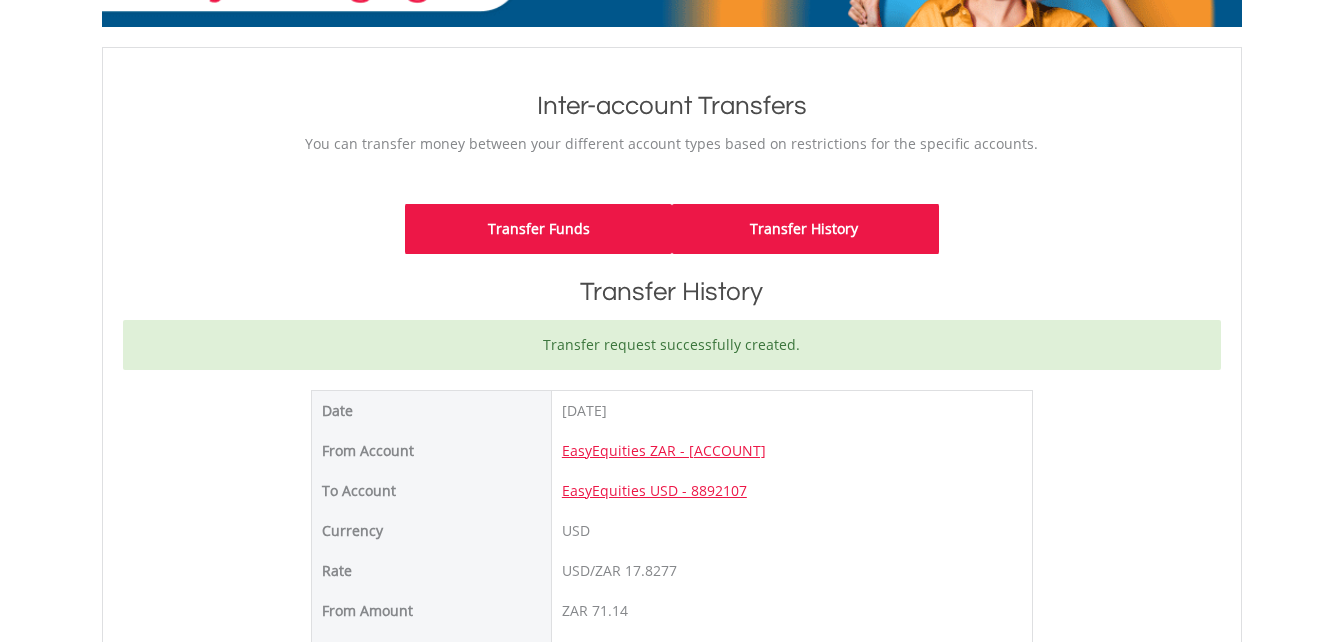click on "Transfer Funds" at bounding box center (538, 229) 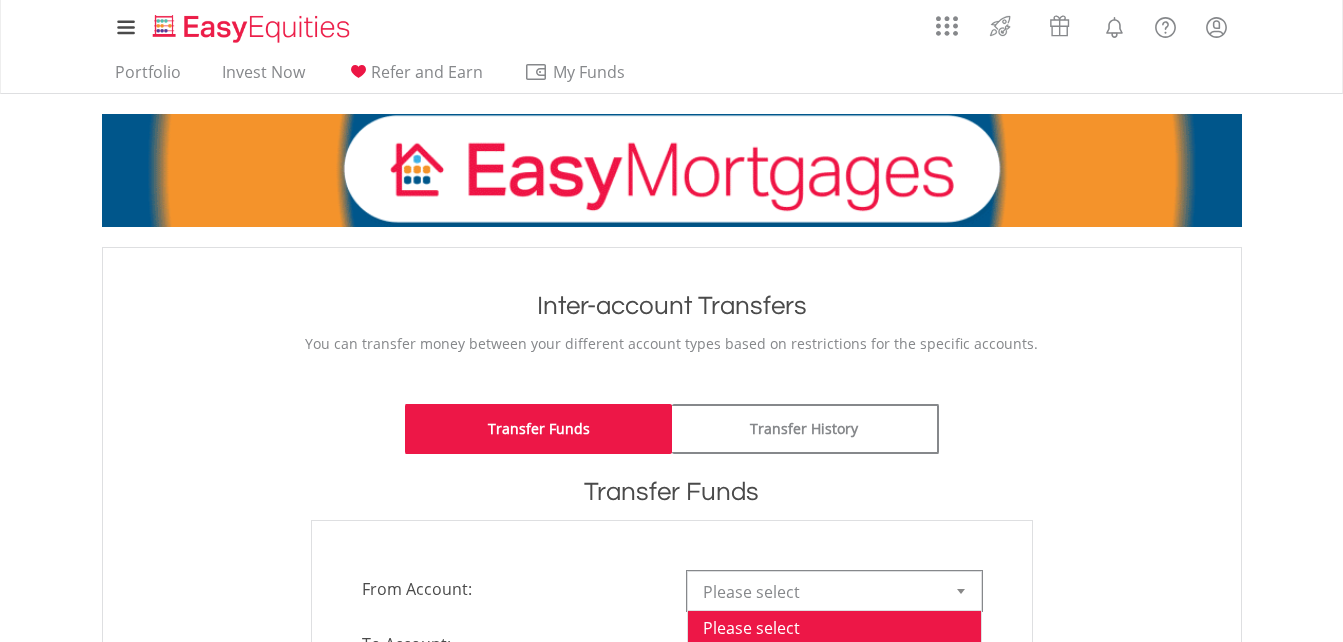scroll, scrollTop: 500, scrollLeft: 0, axis: vertical 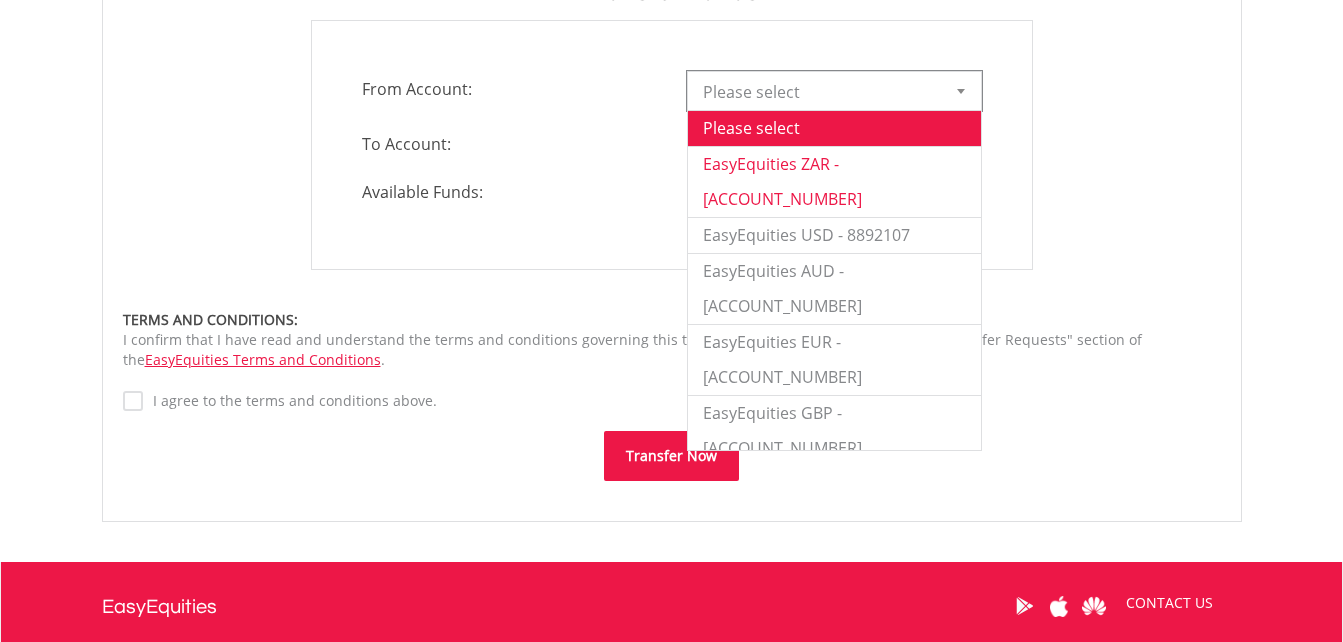 click on "EasyEquities ZAR - [ACCOUNT_NUMBER]" at bounding box center [834, 181] 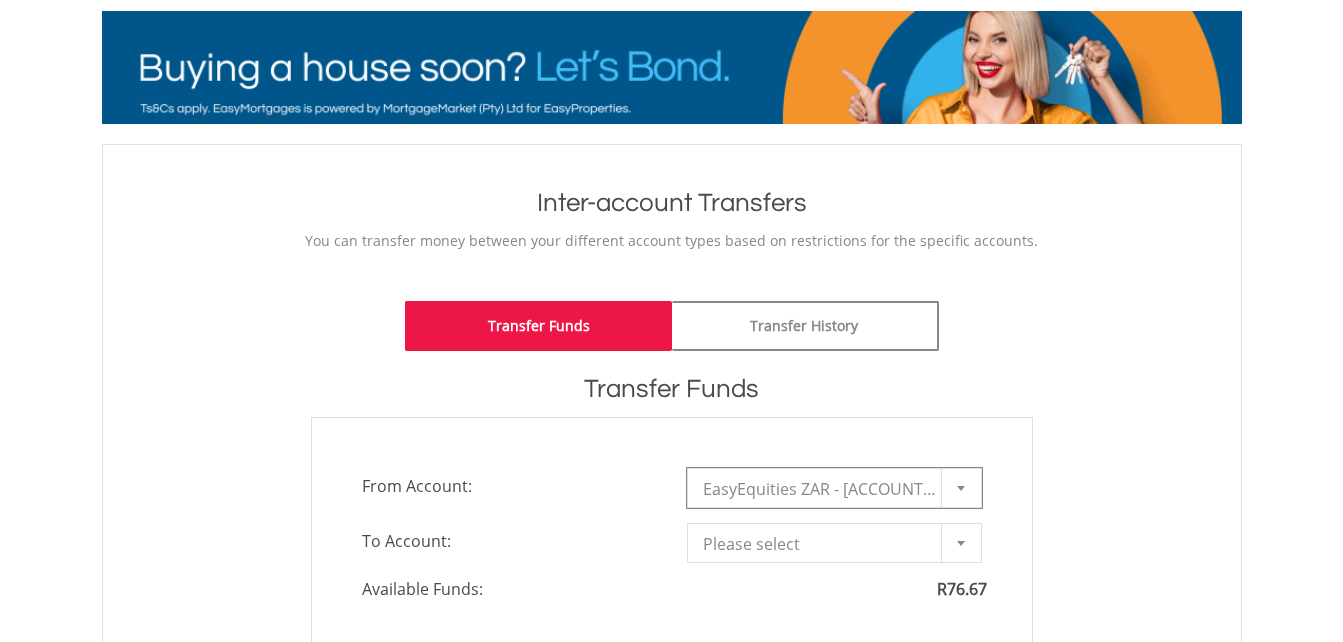 scroll, scrollTop: 200, scrollLeft: 0, axis: vertical 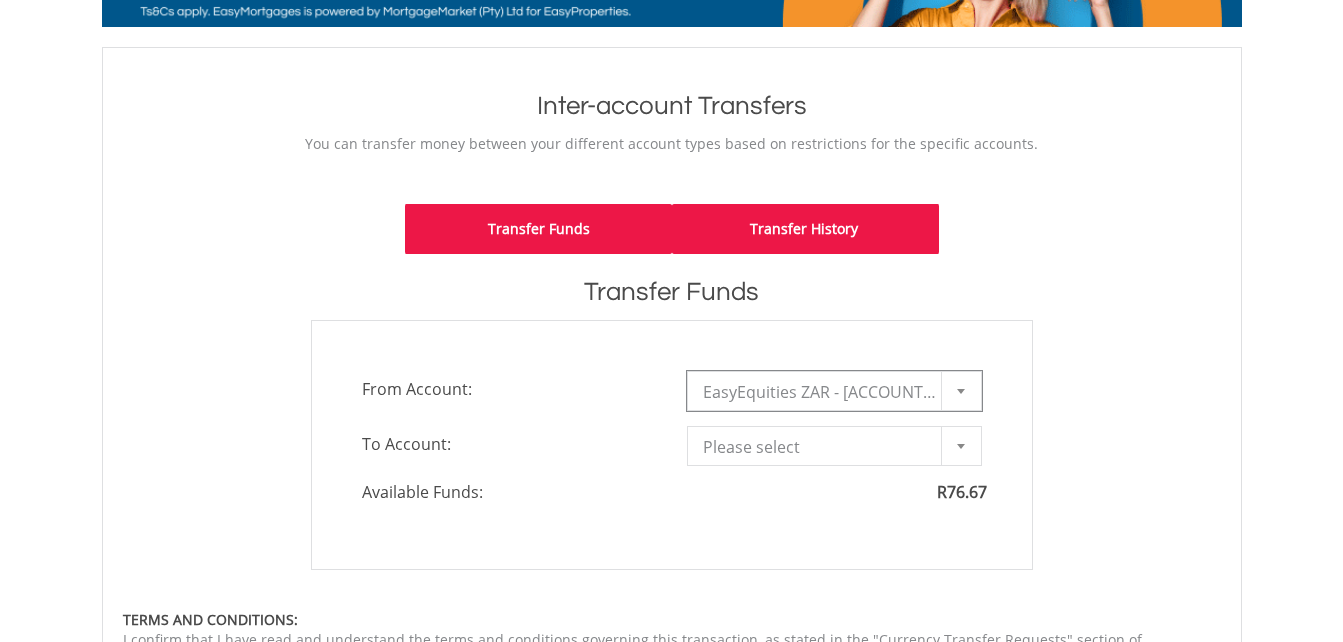 click on "Transfer History" at bounding box center (805, 229) 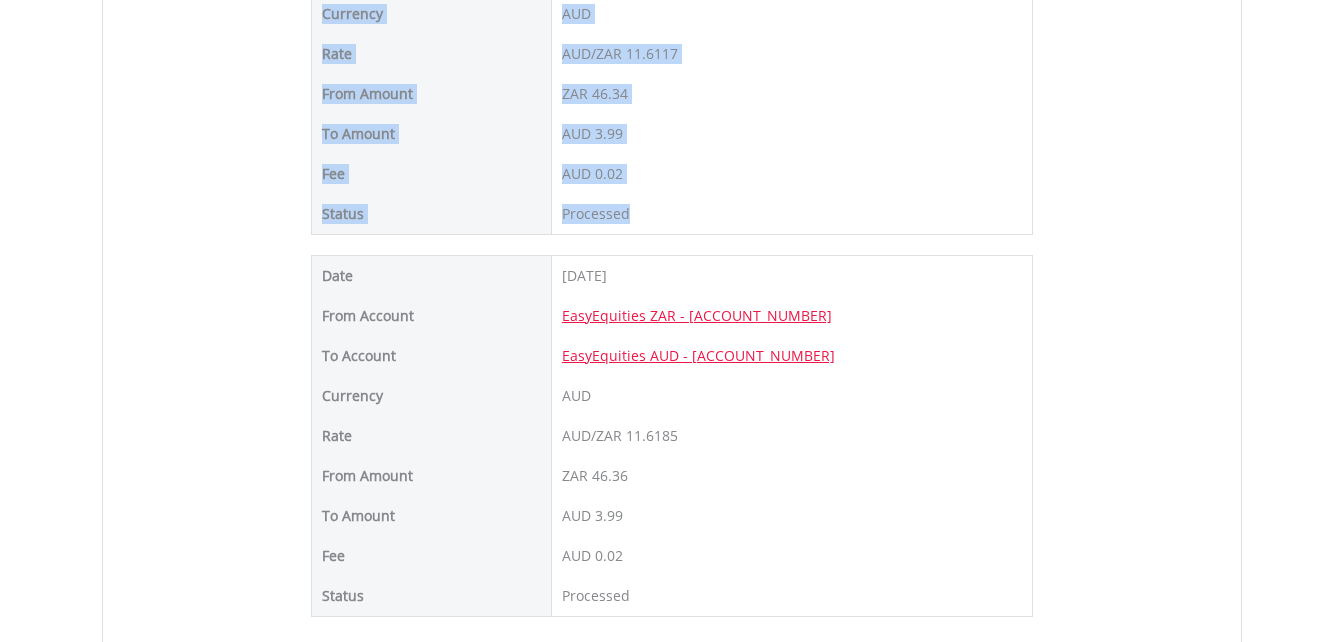scroll, scrollTop: 4690, scrollLeft: 0, axis: vertical 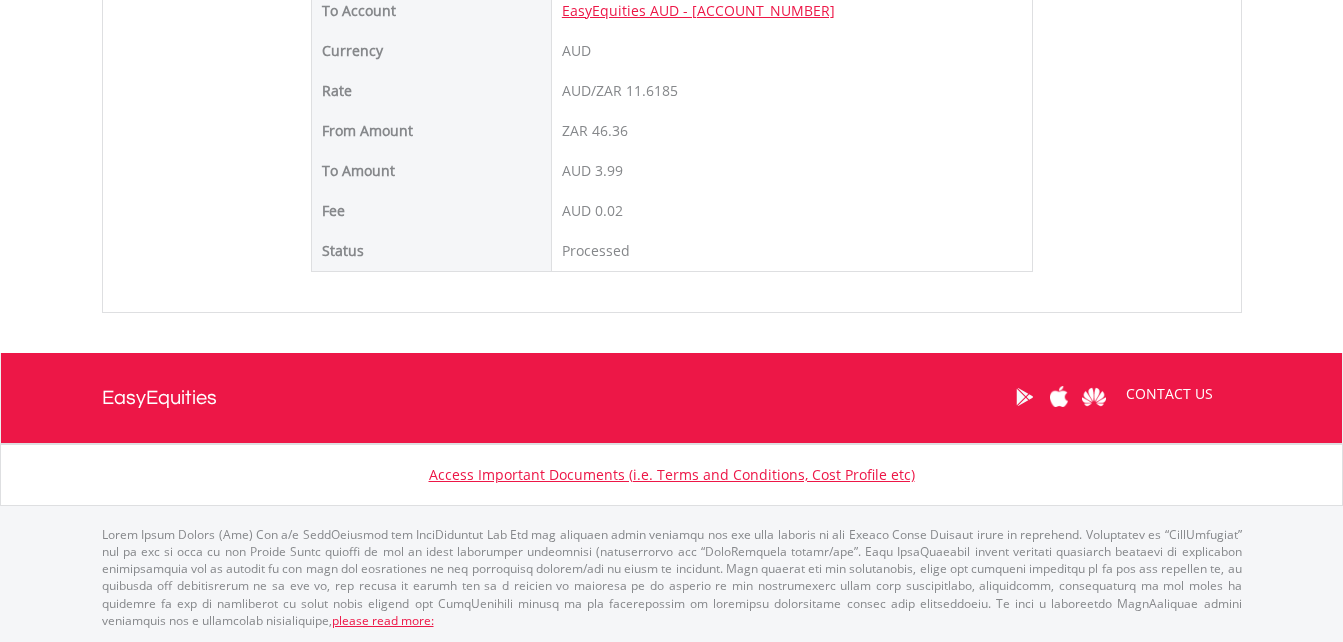 click on "Inter-account Transfers
You can transfer money between your different account types based on restrictions for the specific accounts.
Transfer Funds
Transfer History
Transfer History
Date
2025-07-07
From Account
EasyEquities ZAR - 8892104
To Account
EasyEquities USD - 8892107
Currency
USD
Rate  ZAR 71.14" at bounding box center (672, -2065) 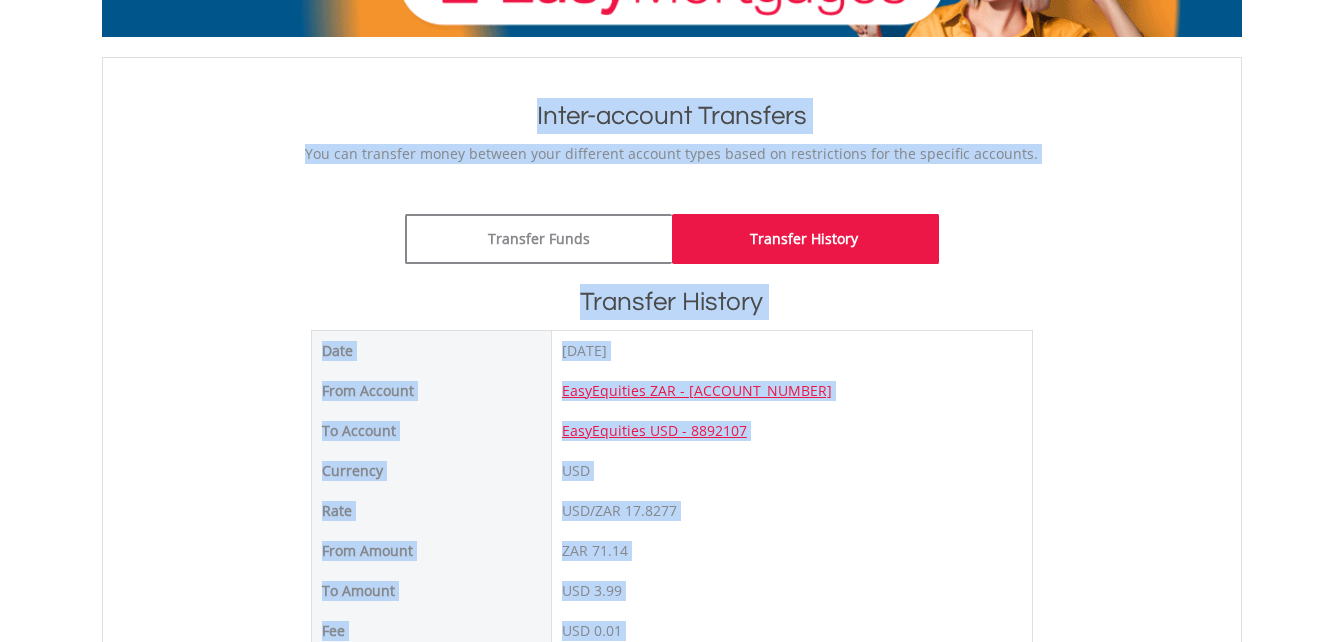 scroll, scrollTop: 0, scrollLeft: 0, axis: both 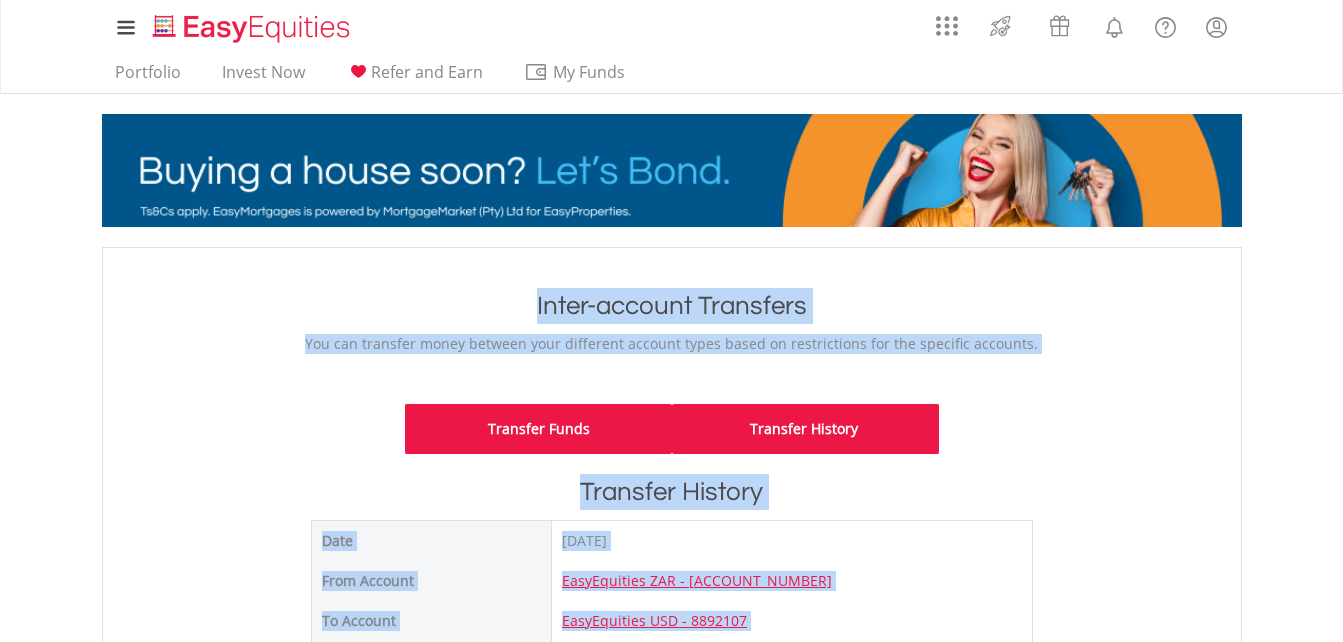 click on "Transfer Funds" at bounding box center (538, 429) 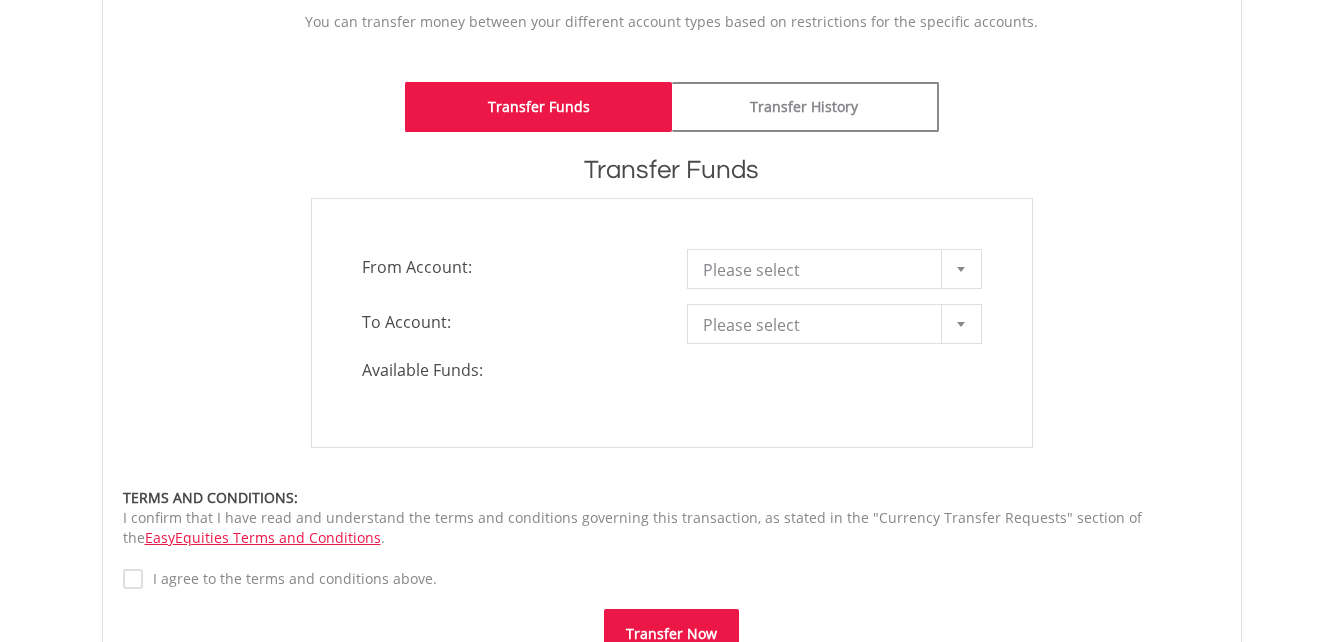 scroll, scrollTop: 400, scrollLeft: 0, axis: vertical 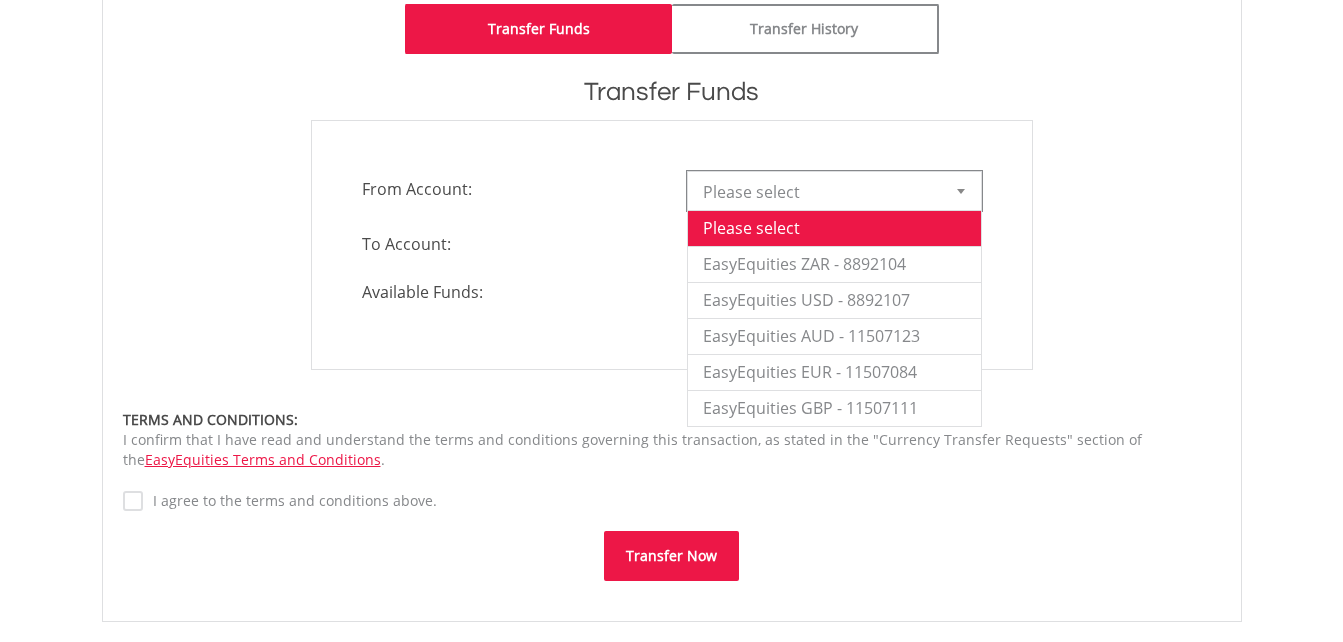 click at bounding box center [961, 191] 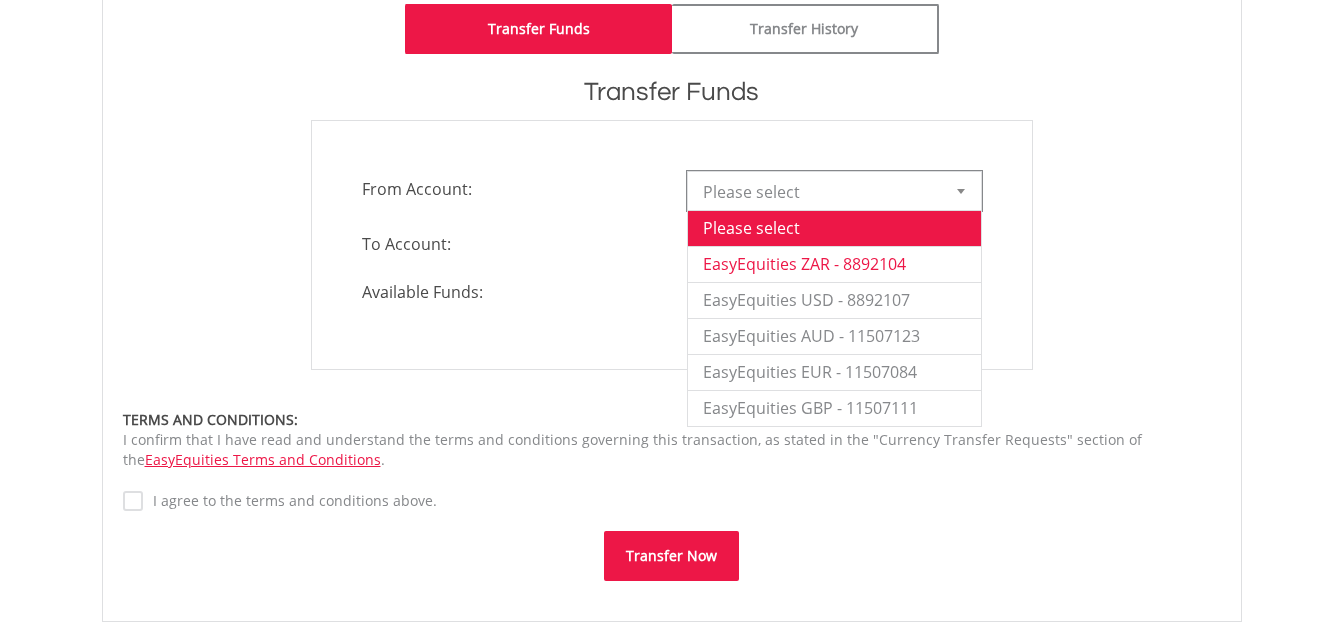 click on "EasyEquities ZAR - 8892104" at bounding box center (834, 264) 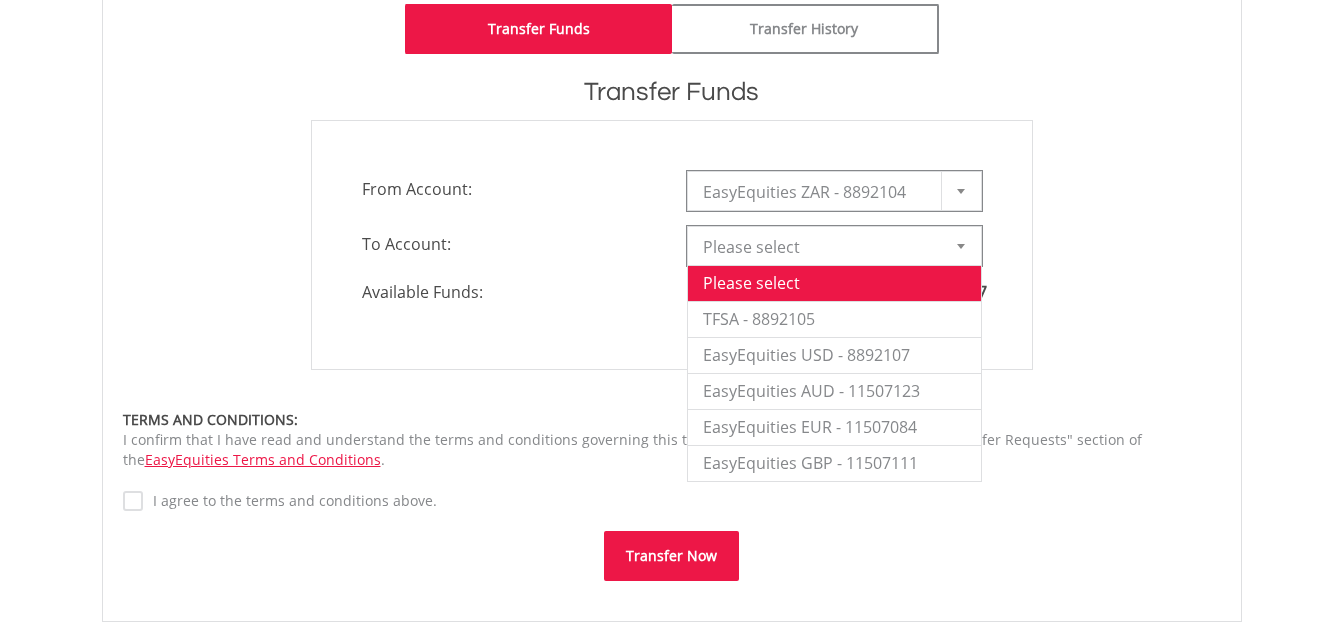 click at bounding box center (961, 246) 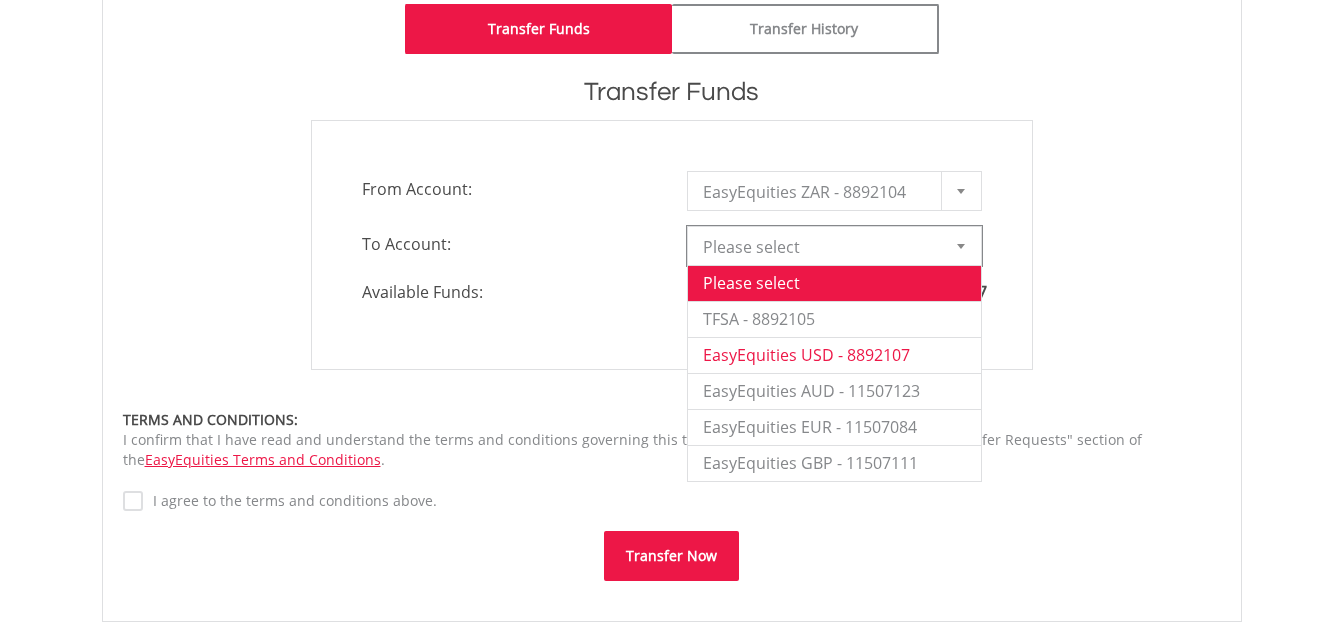 click on "EasyEquities USD - 8892107" at bounding box center (834, 355) 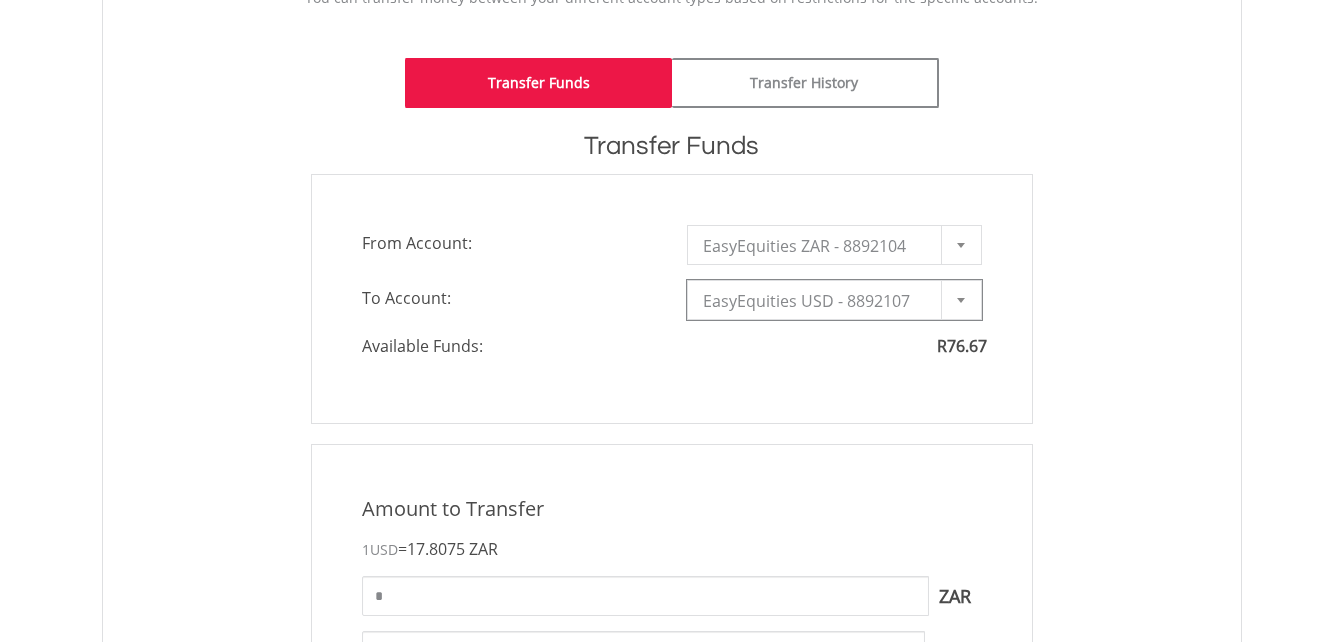 scroll, scrollTop: 300, scrollLeft: 0, axis: vertical 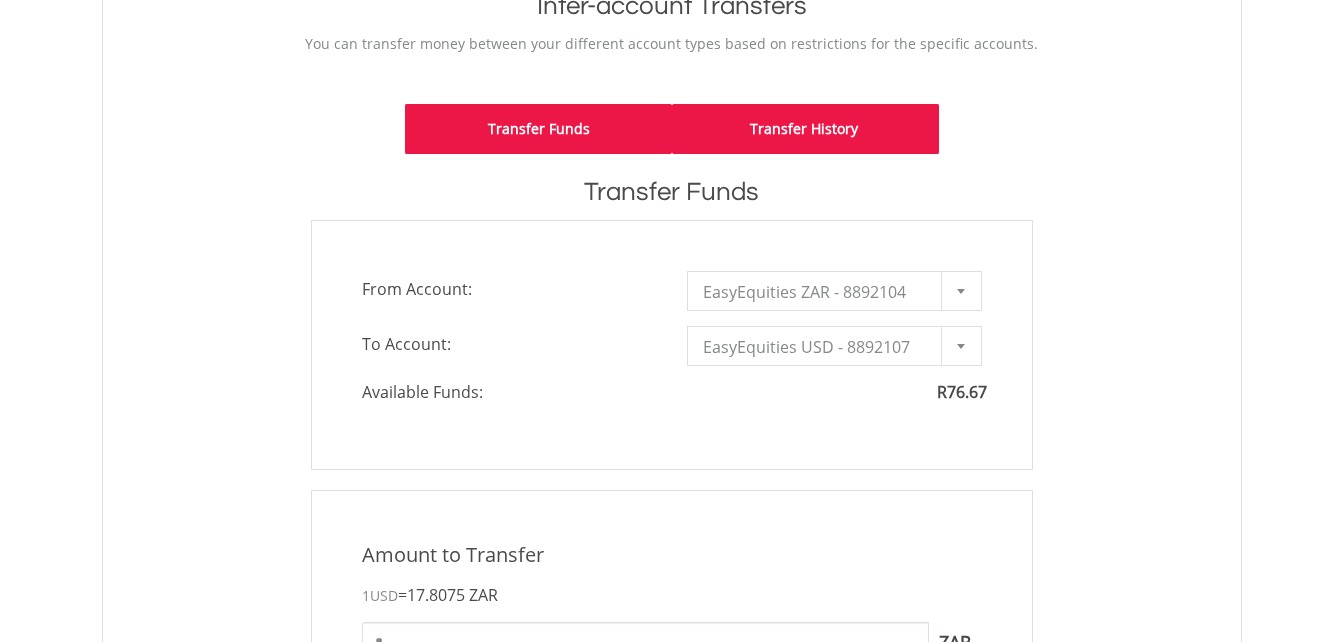 click on "Transfer History" at bounding box center (805, 129) 